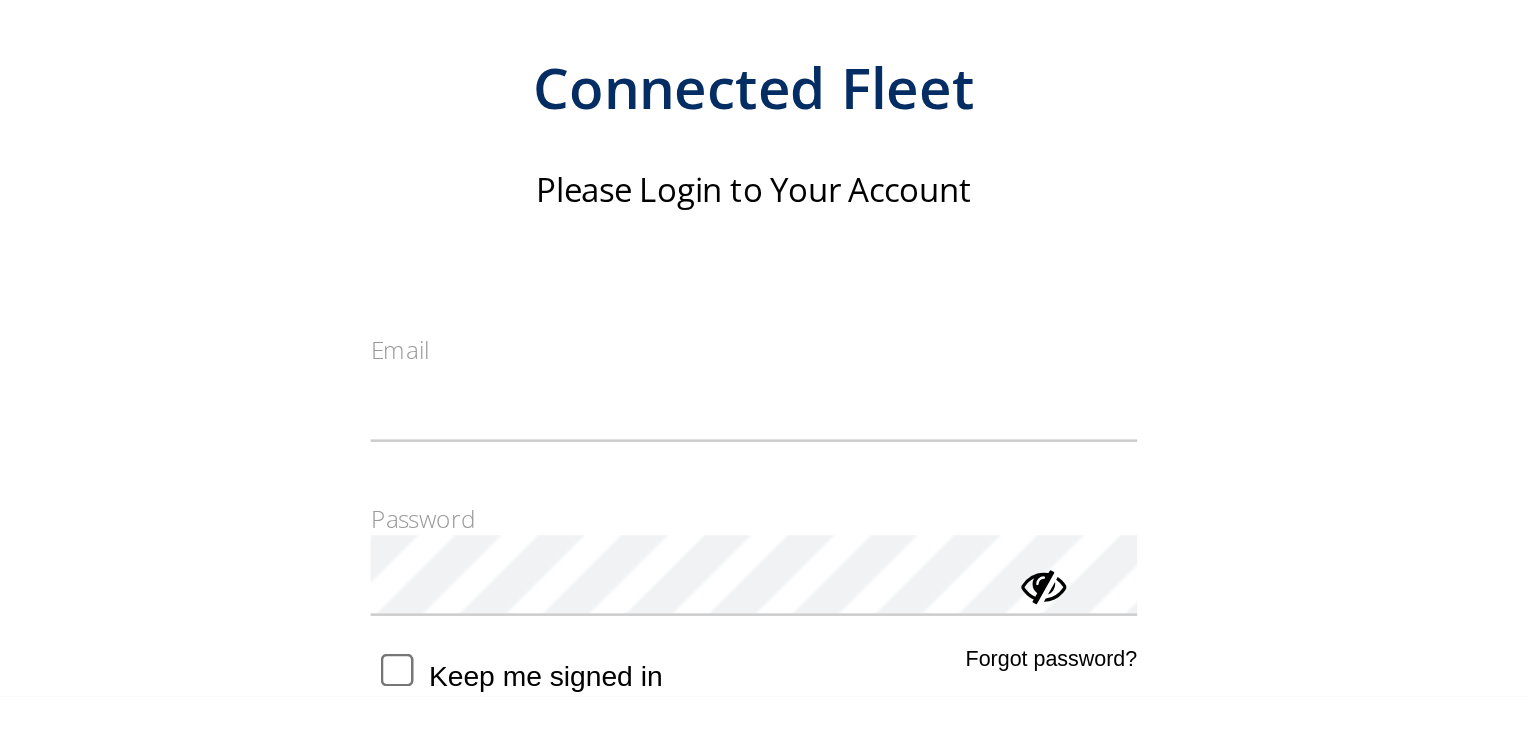 scroll, scrollTop: 0, scrollLeft: 0, axis: both 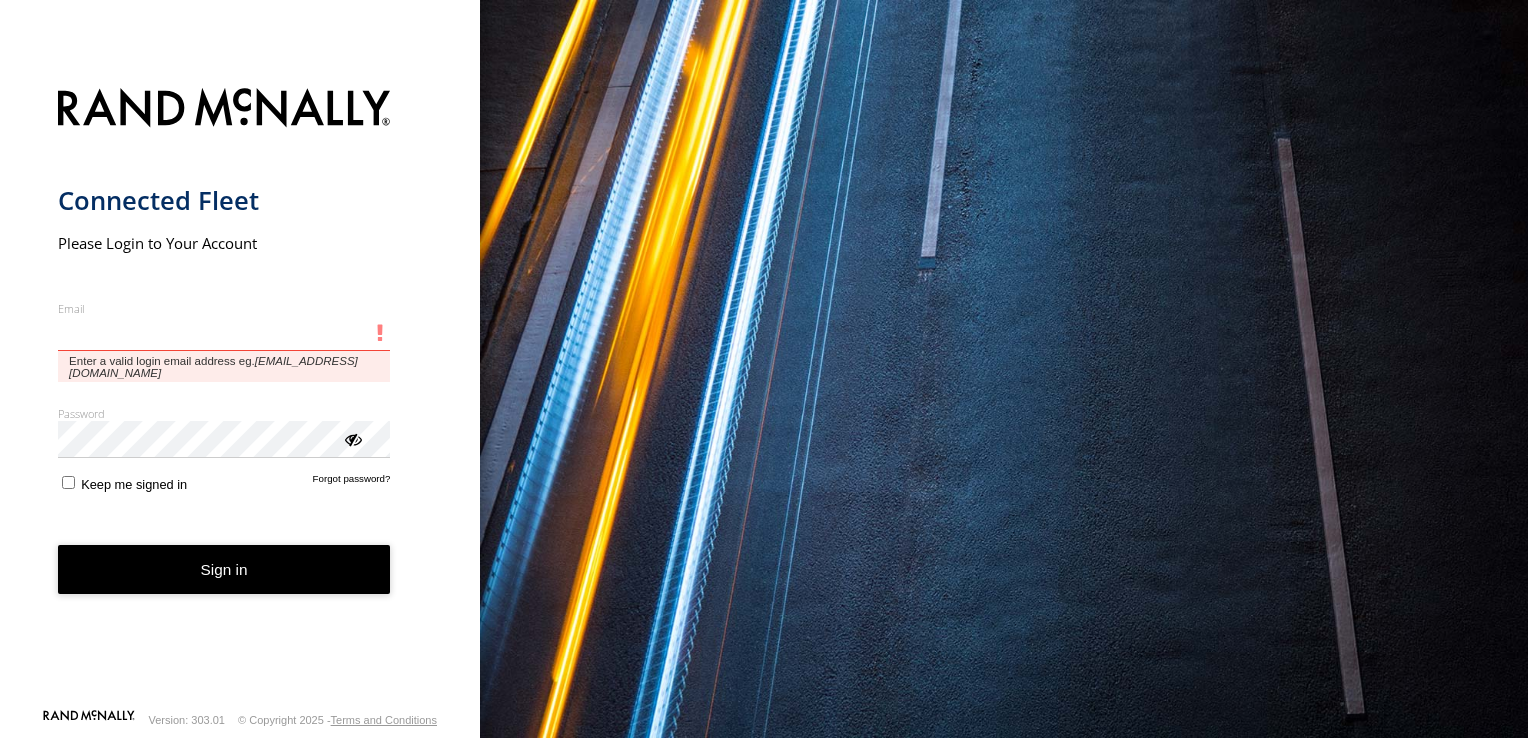 type on "**********" 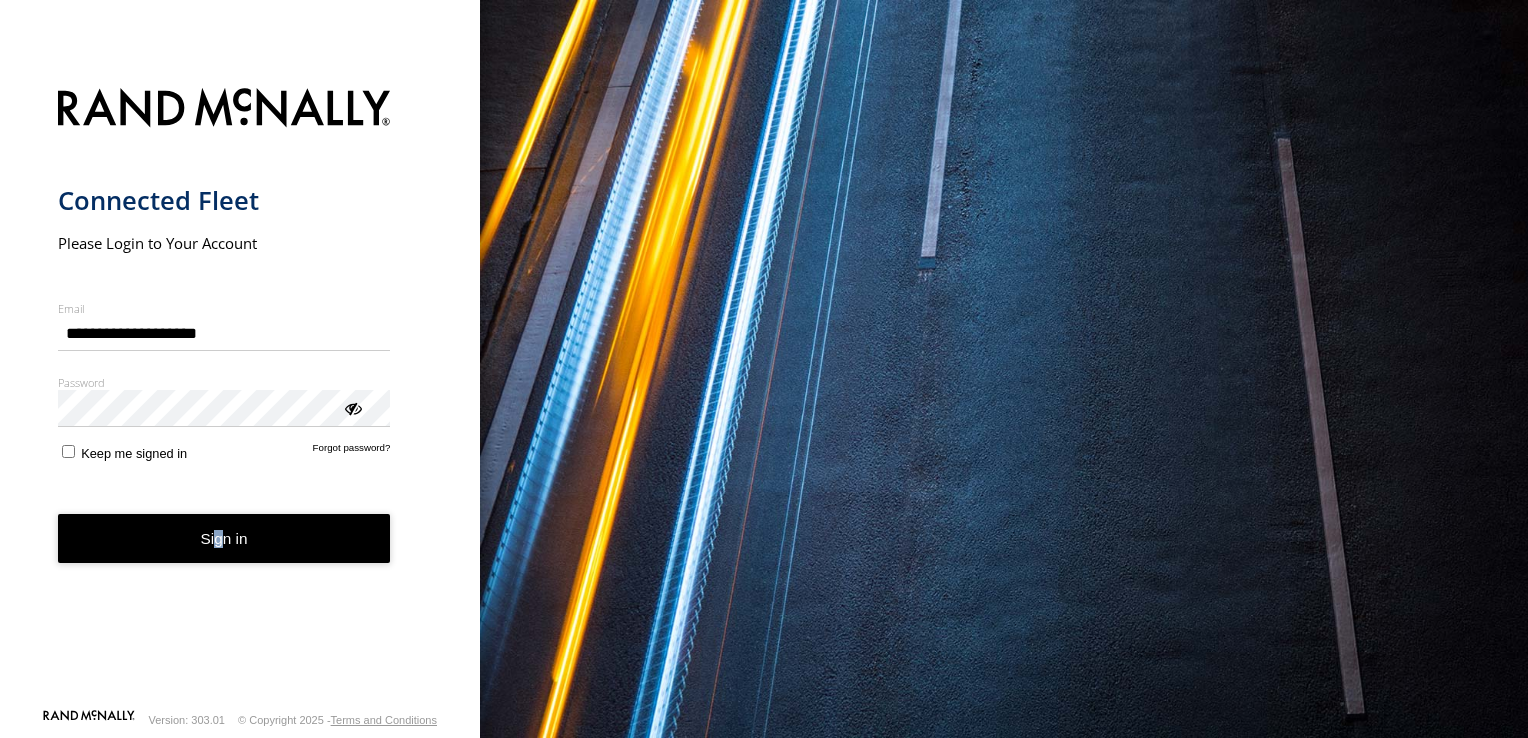 click on "**********" at bounding box center (240, 392) 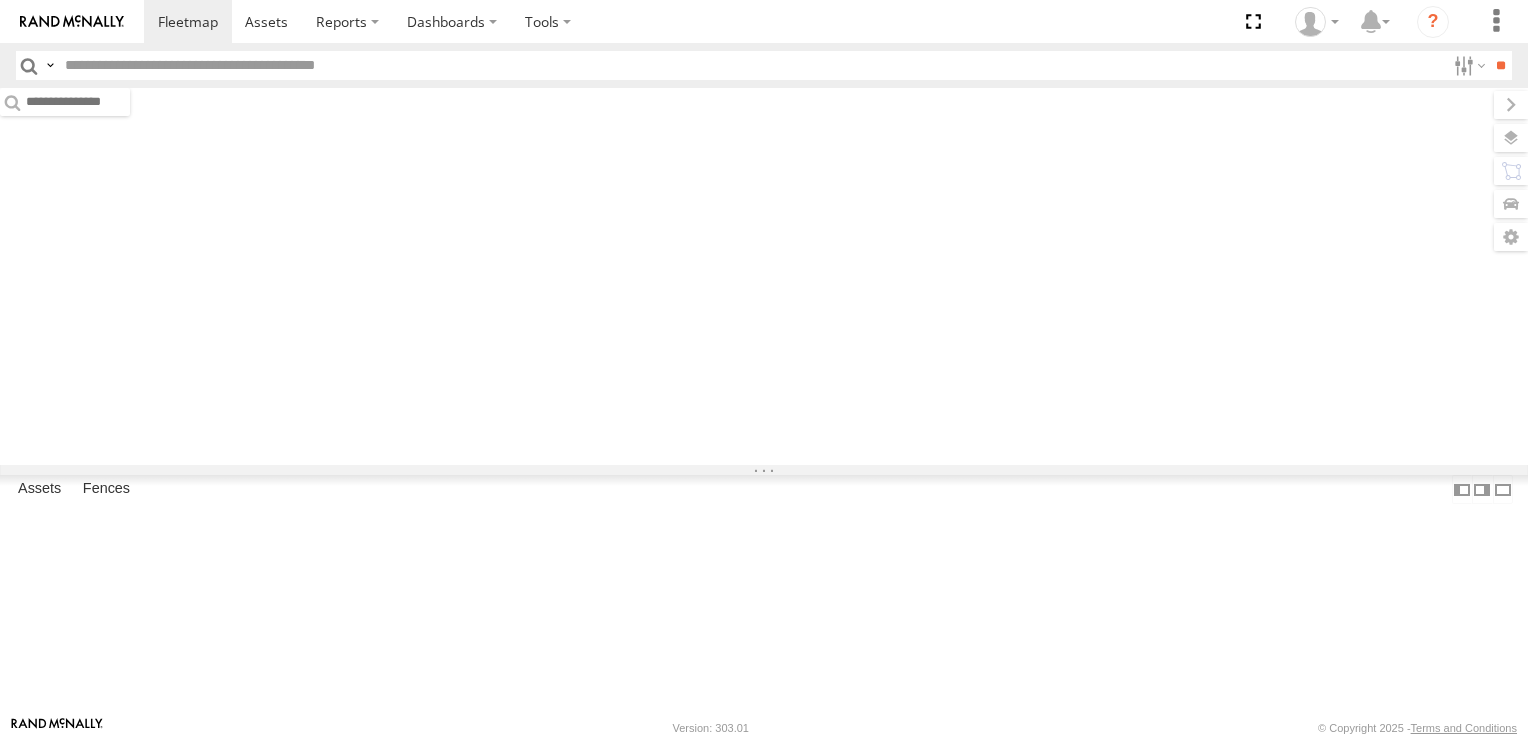 scroll, scrollTop: 0, scrollLeft: 0, axis: both 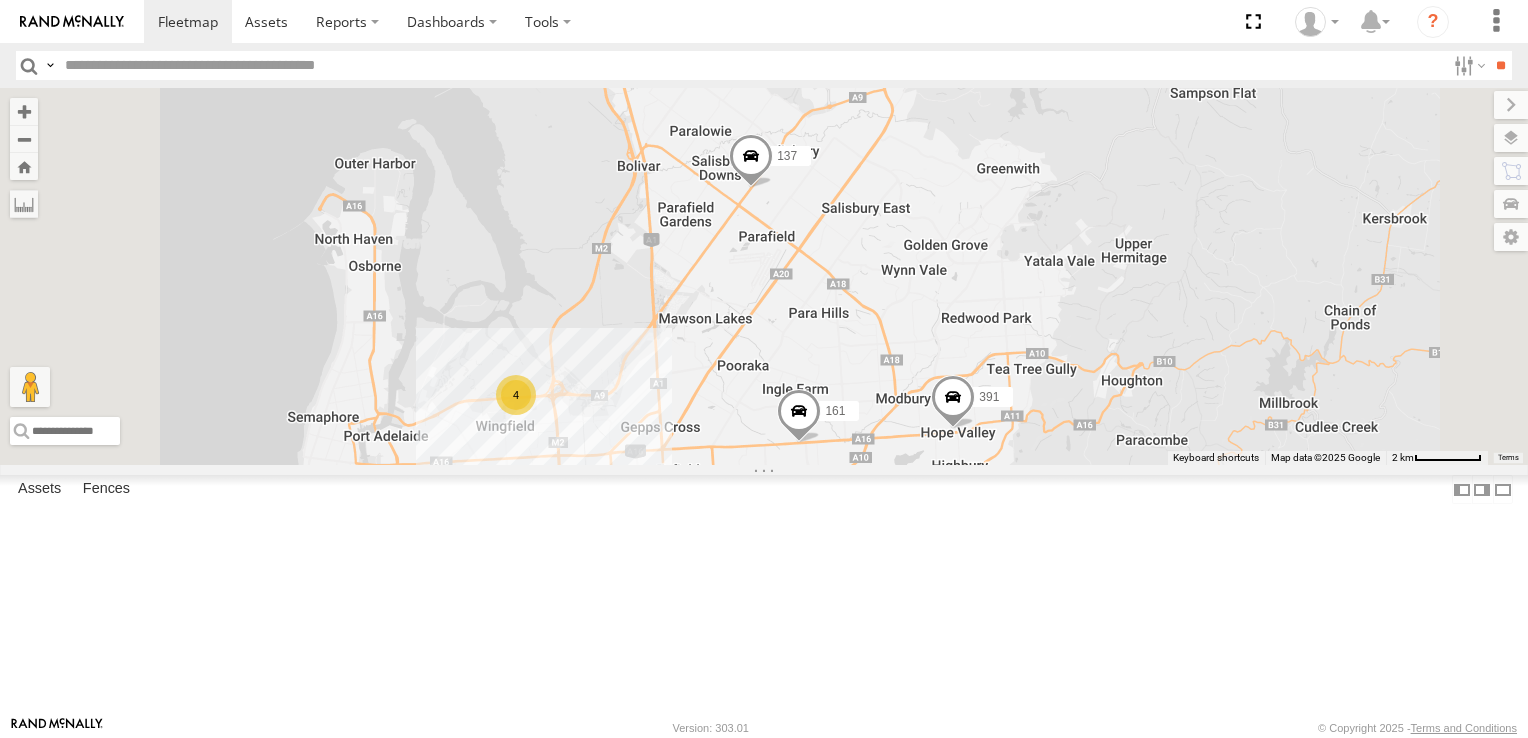drag, startPoint x: 887, startPoint y: 260, endPoint x: 904, endPoint y: 645, distance: 385.37515 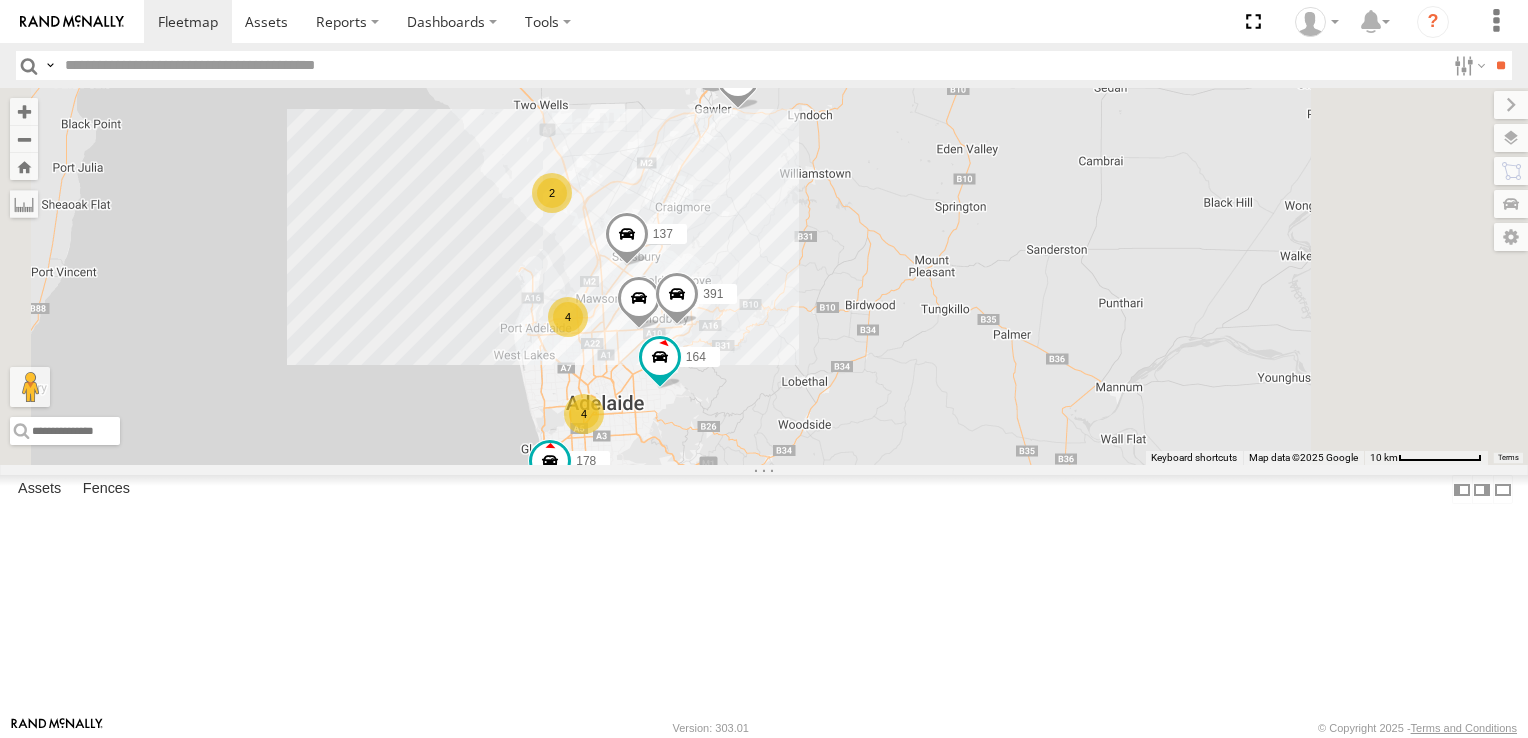 click on "2" at bounding box center [552, 193] 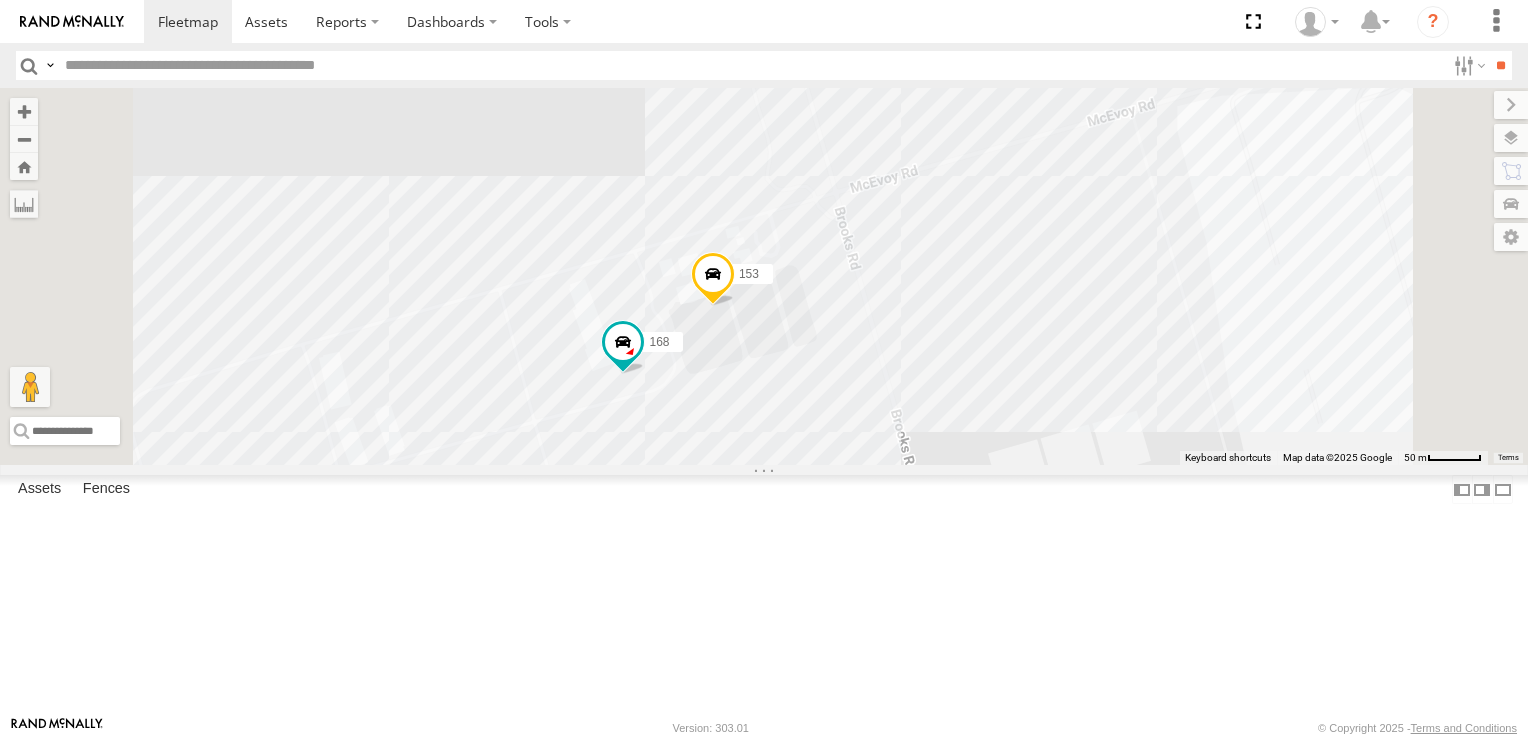 click on "178 161 137 177 391 160 164 153 168" at bounding box center [764, 276] 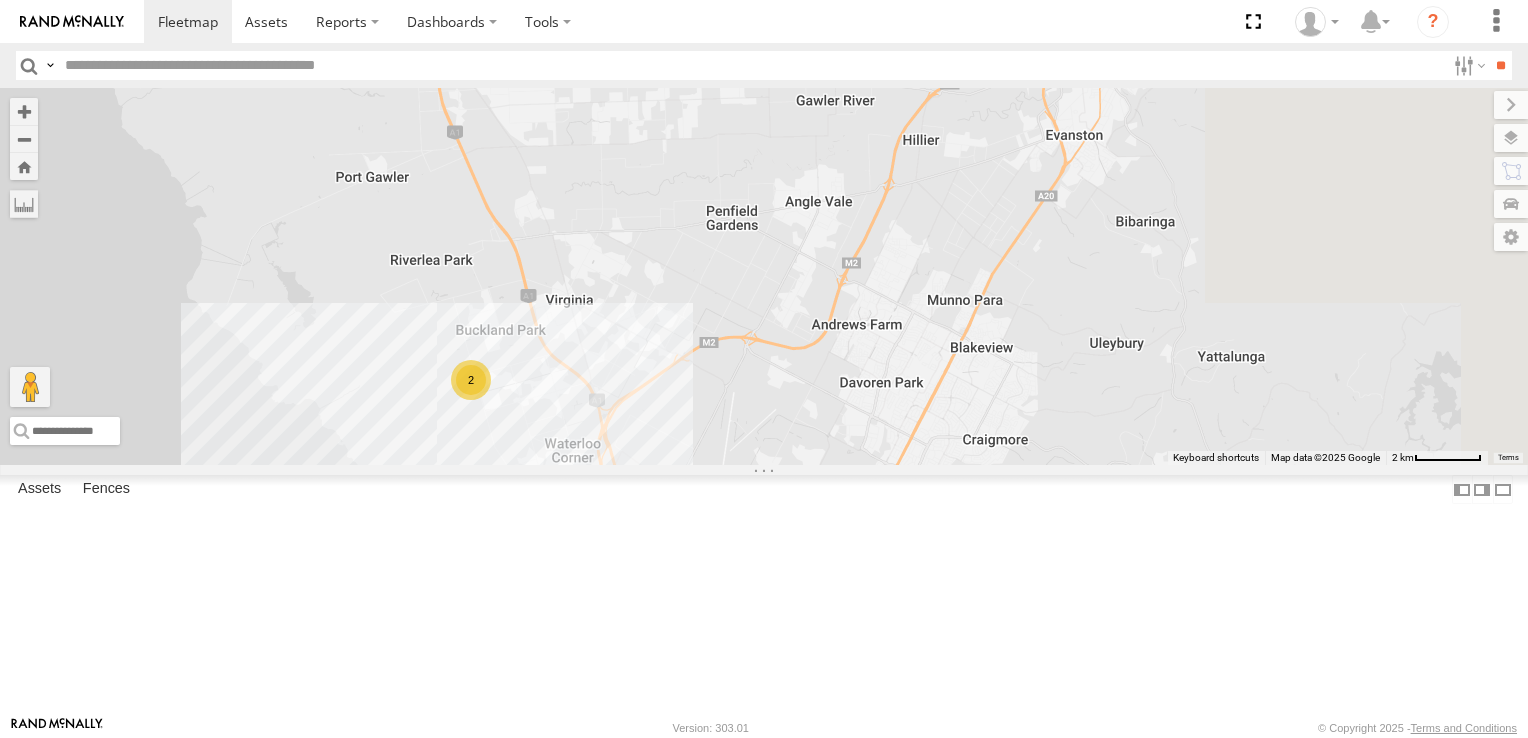 drag, startPoint x: 1286, startPoint y: 392, endPoint x: 863, endPoint y: 508, distance: 438.61716 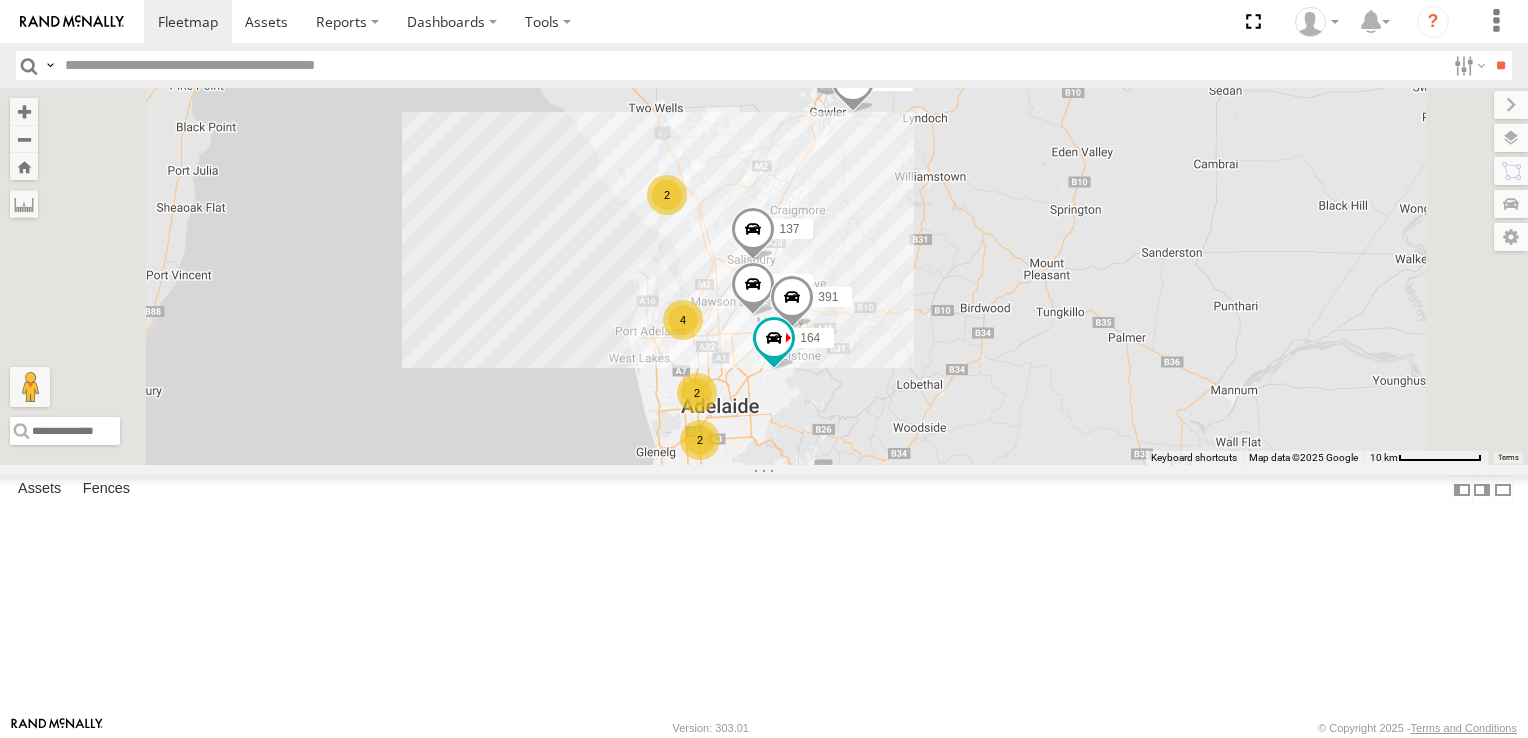 drag, startPoint x: 1157, startPoint y: 542, endPoint x: 1180, endPoint y: 378, distance: 165.60495 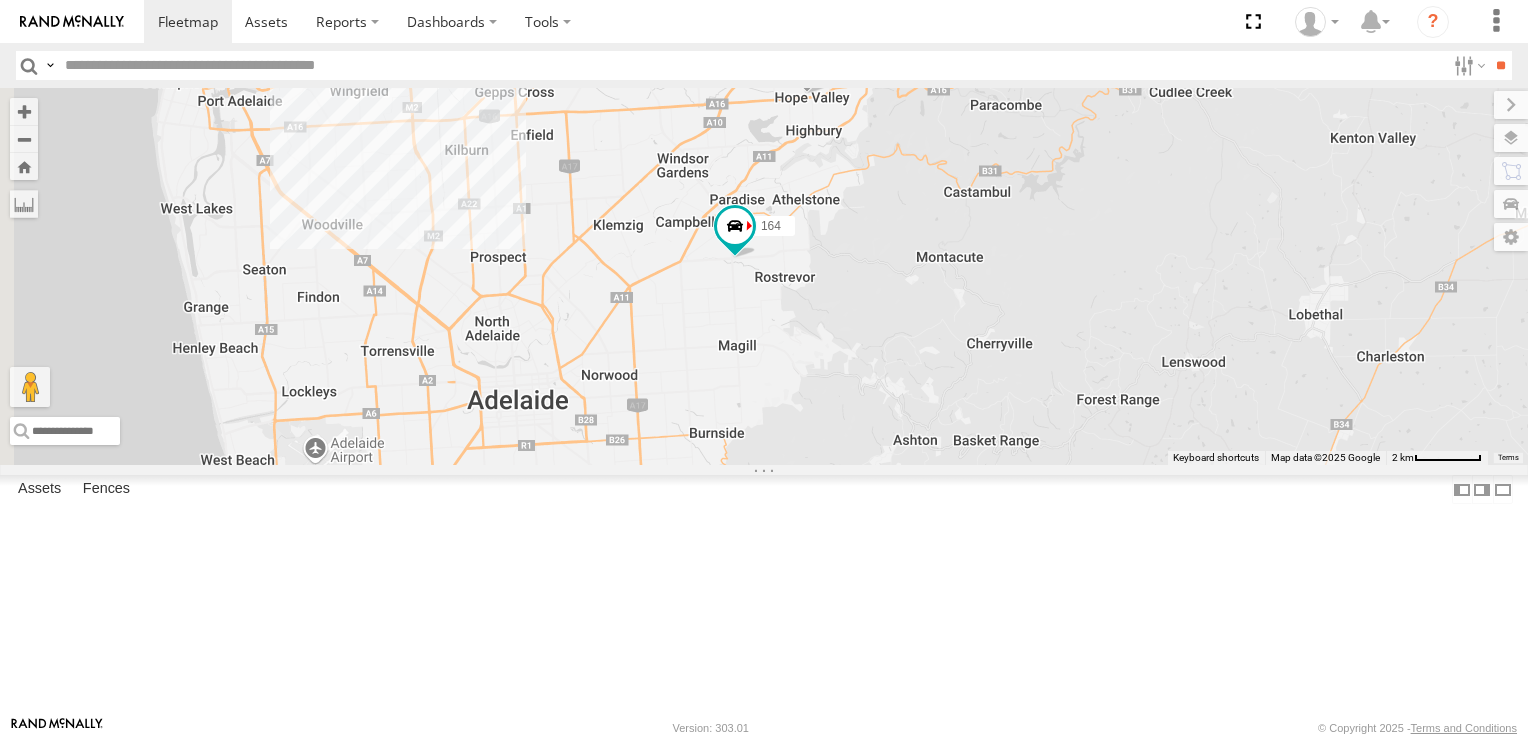 drag, startPoint x: 791, startPoint y: 531, endPoint x: 1150, endPoint y: 352, distance: 401.15085 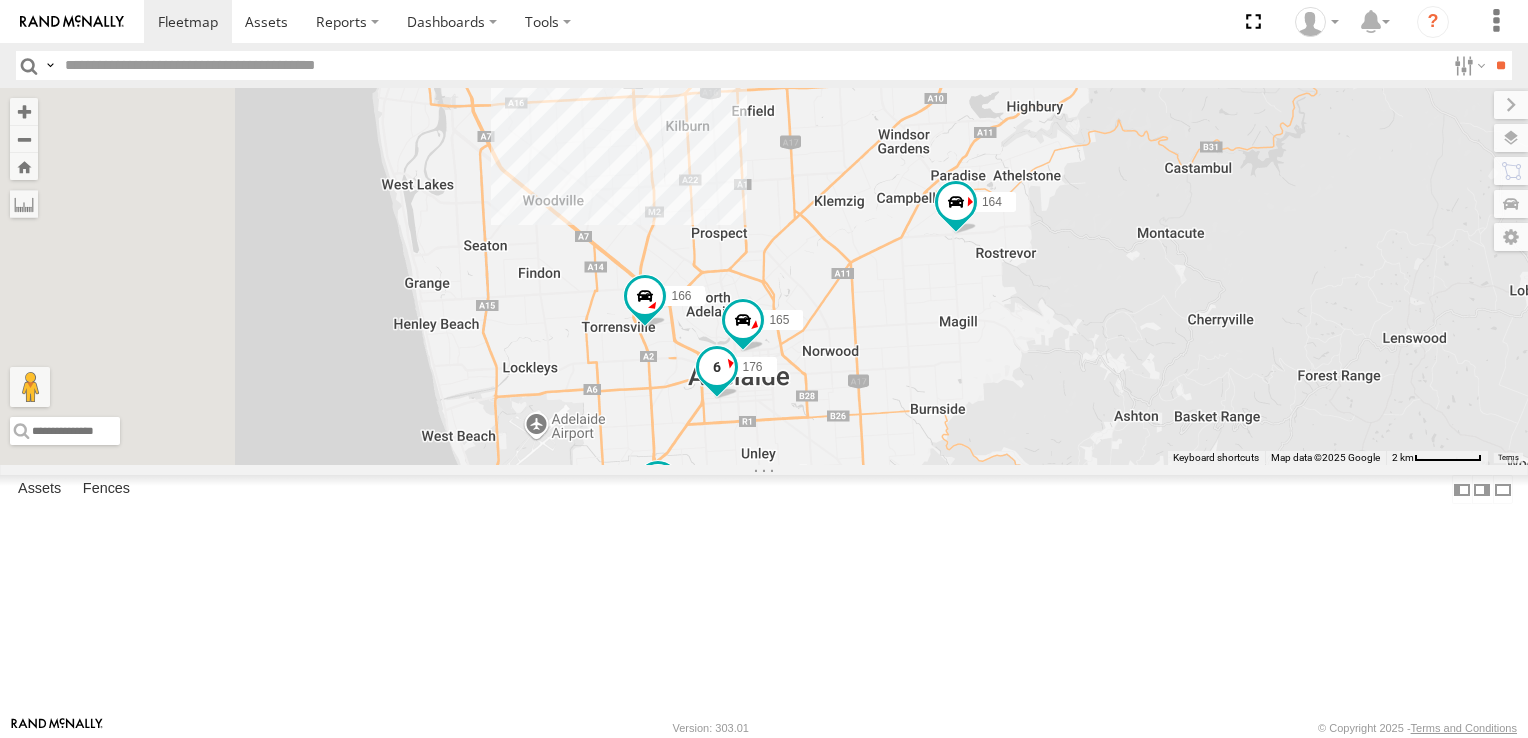 drag, startPoint x: 736, startPoint y: 522, endPoint x: 961, endPoint y: 495, distance: 226.61421 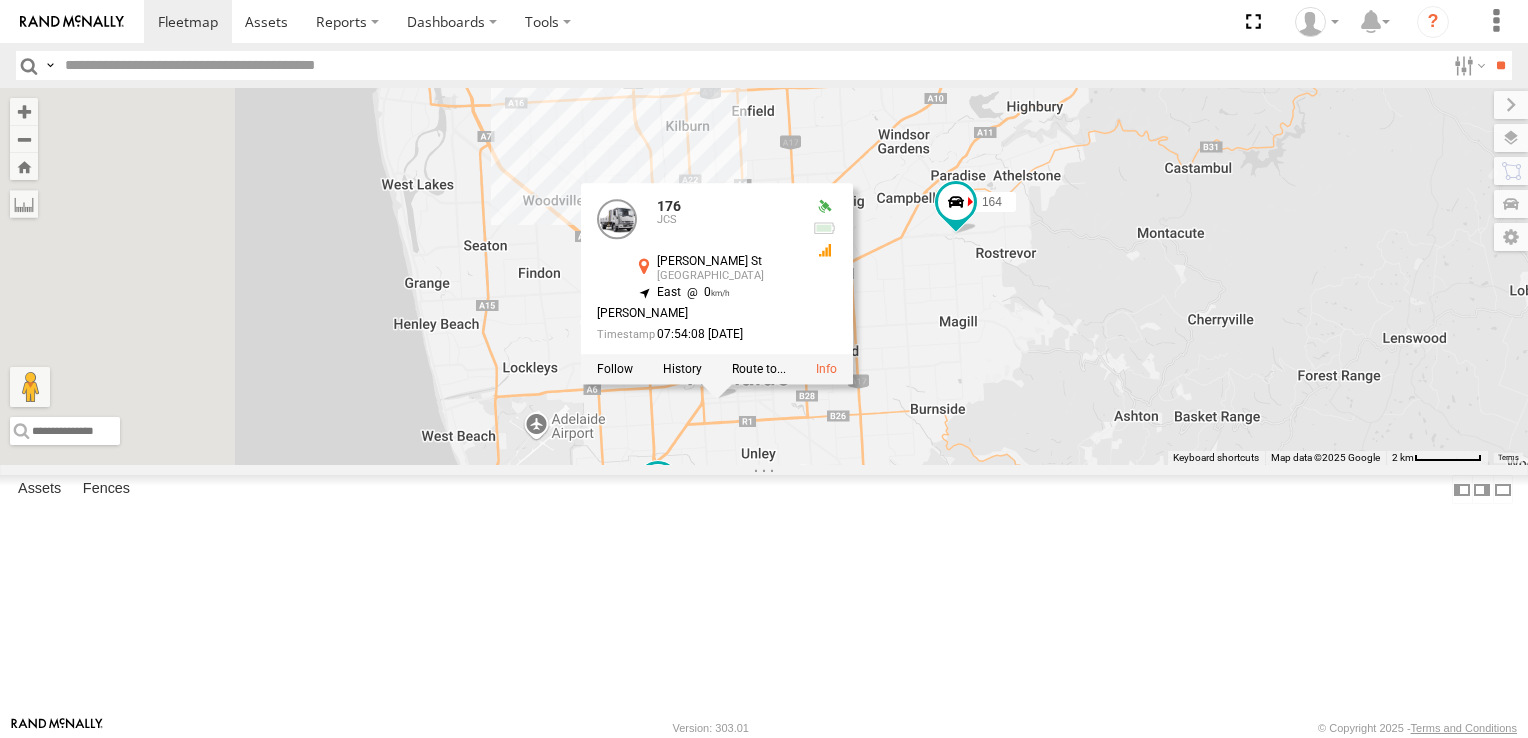 click on "137 160 161 391 164 178 4 172 176 166 165 [GEOGRAPHIC_DATA][PERSON_NAME] -34.93486 ,  138.59304 East 0 [PERSON_NAME] 07:54:08 [DATE]" at bounding box center (764, 276) 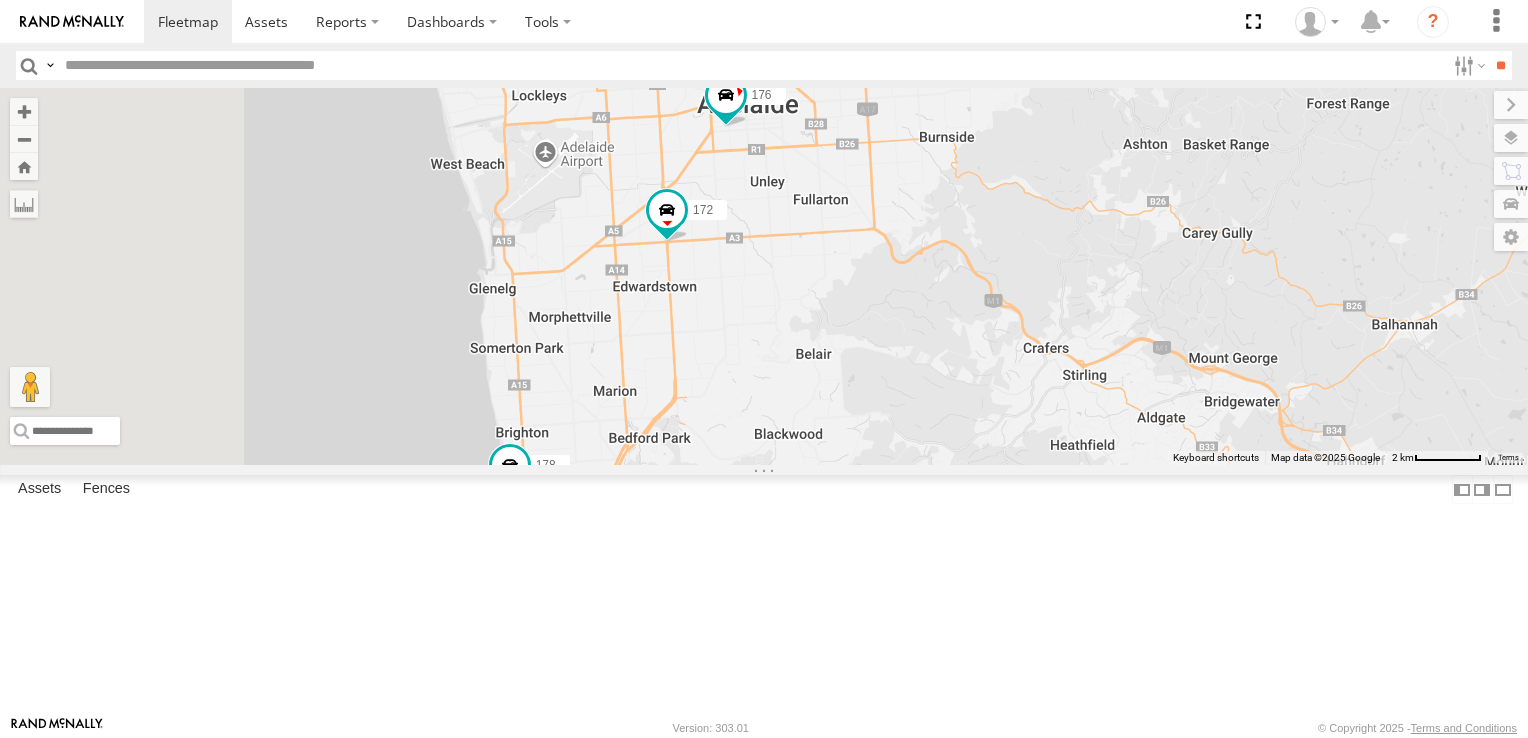 drag, startPoint x: 1022, startPoint y: 628, endPoint x: 1031, endPoint y: 354, distance: 274.14777 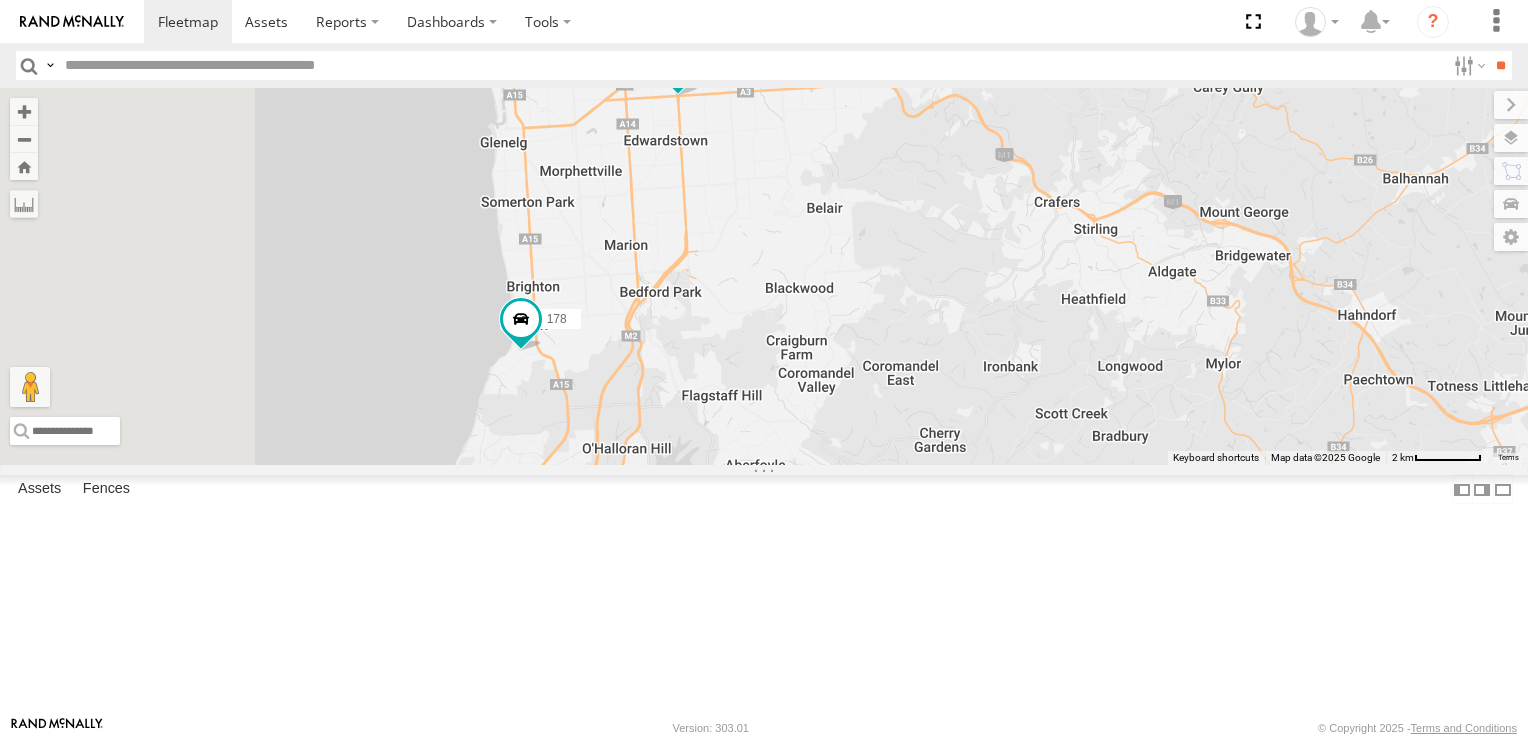 drag, startPoint x: 1025, startPoint y: 525, endPoint x: 1037, endPoint y: 355, distance: 170.423 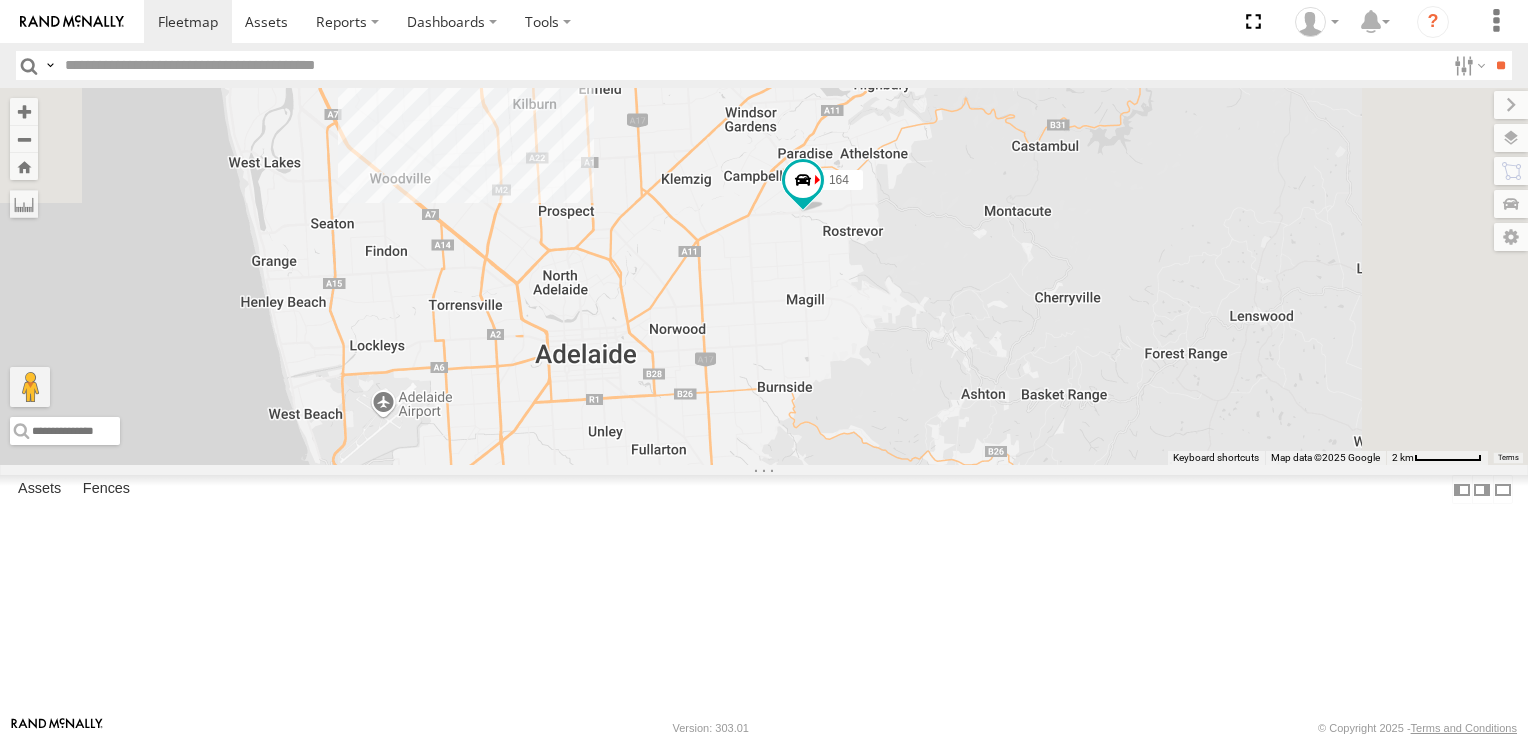 drag, startPoint x: 1098, startPoint y: 222, endPoint x: 925, endPoint y: 671, distance: 481.17563 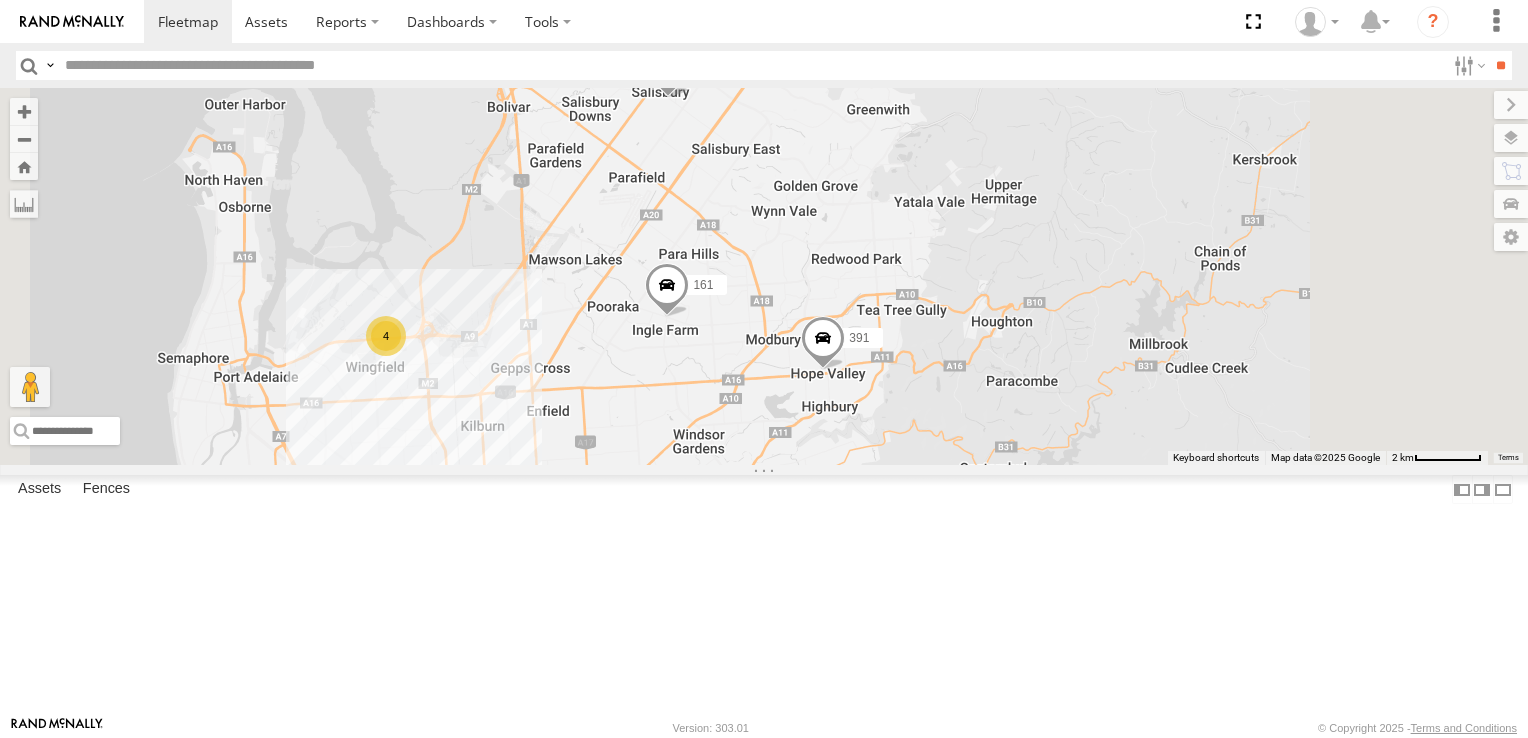 drag, startPoint x: 1136, startPoint y: 372, endPoint x: 1086, endPoint y: 716, distance: 347.61472 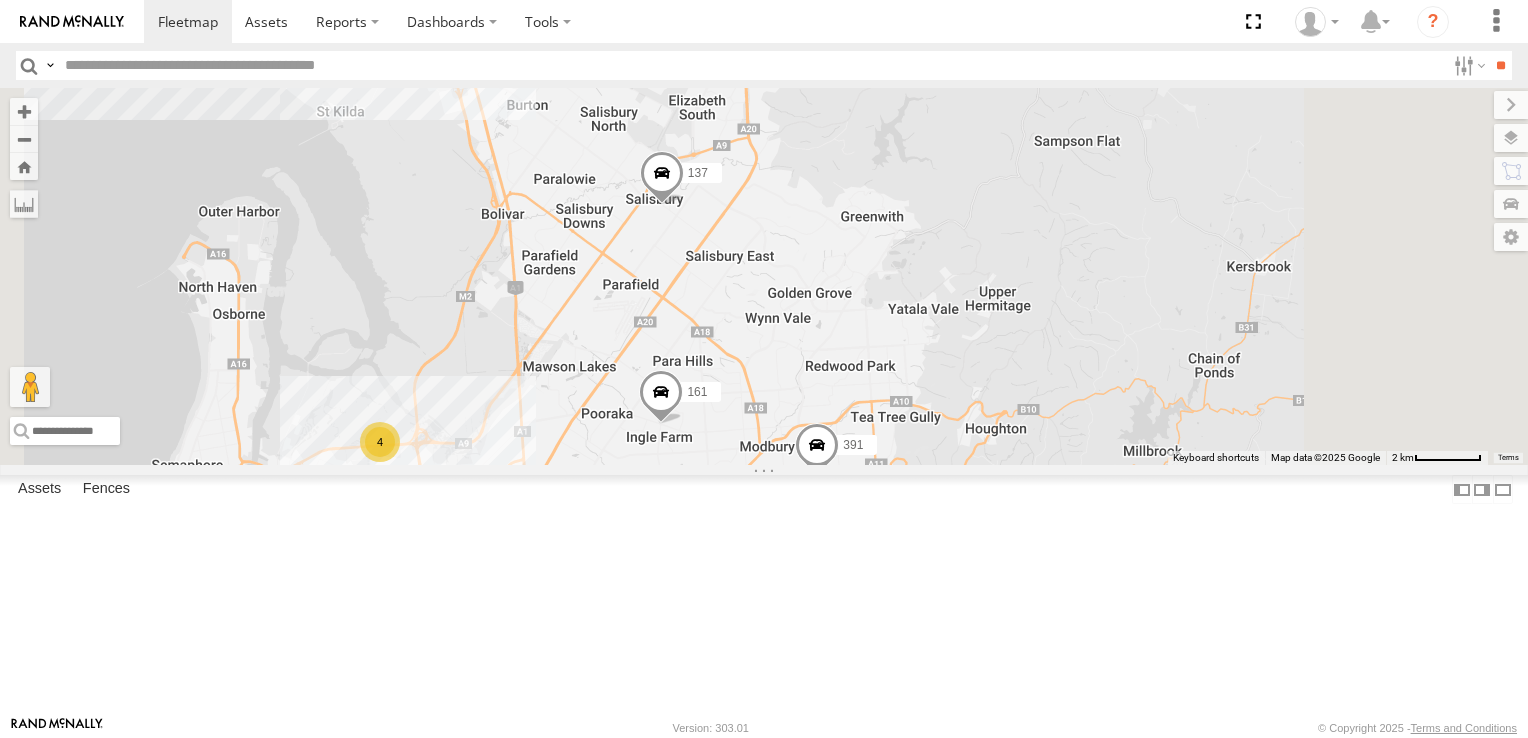 drag, startPoint x: 1114, startPoint y: 495, endPoint x: 1149, endPoint y: 629, distance: 138.49548 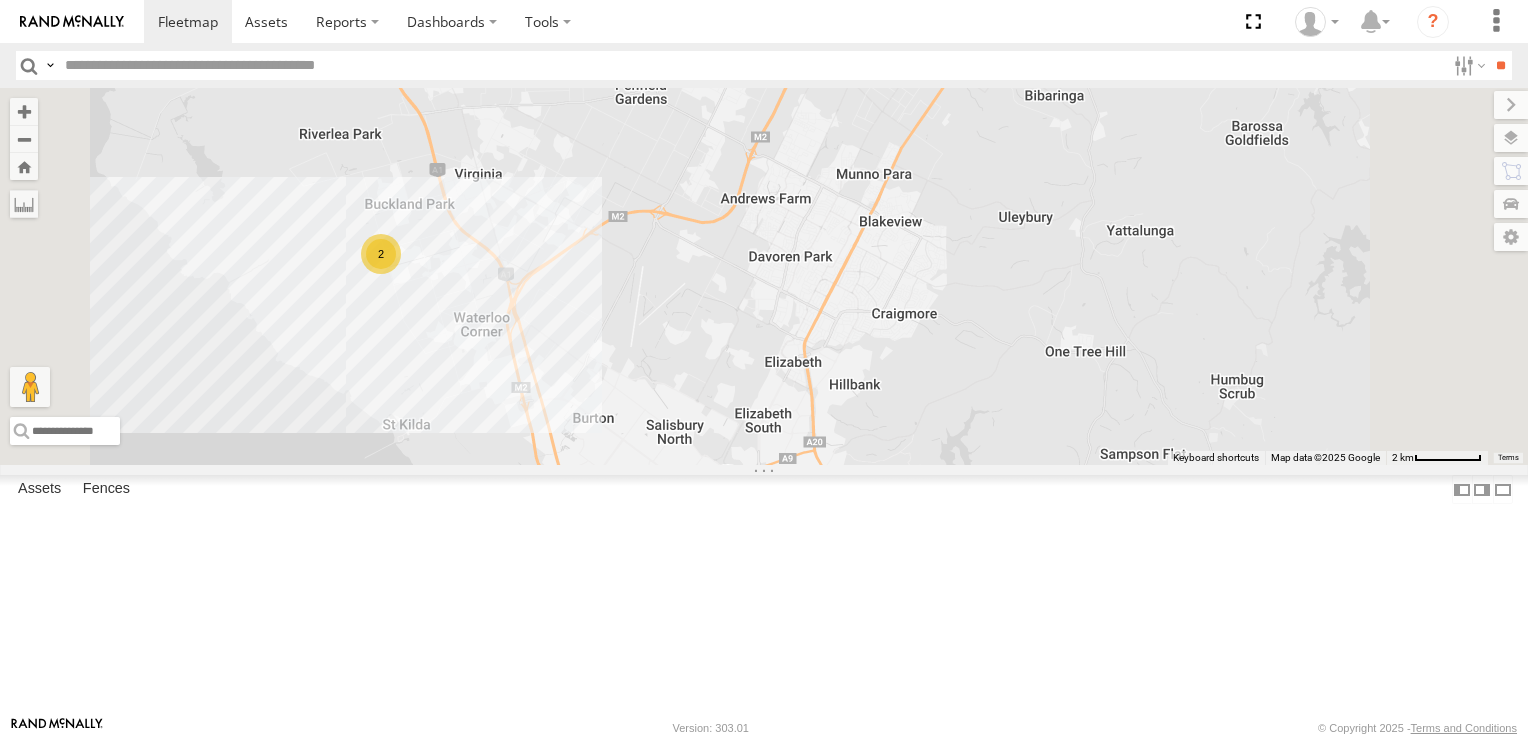 drag, startPoint x: 1146, startPoint y: 452, endPoint x: 1153, endPoint y: 666, distance: 214.11446 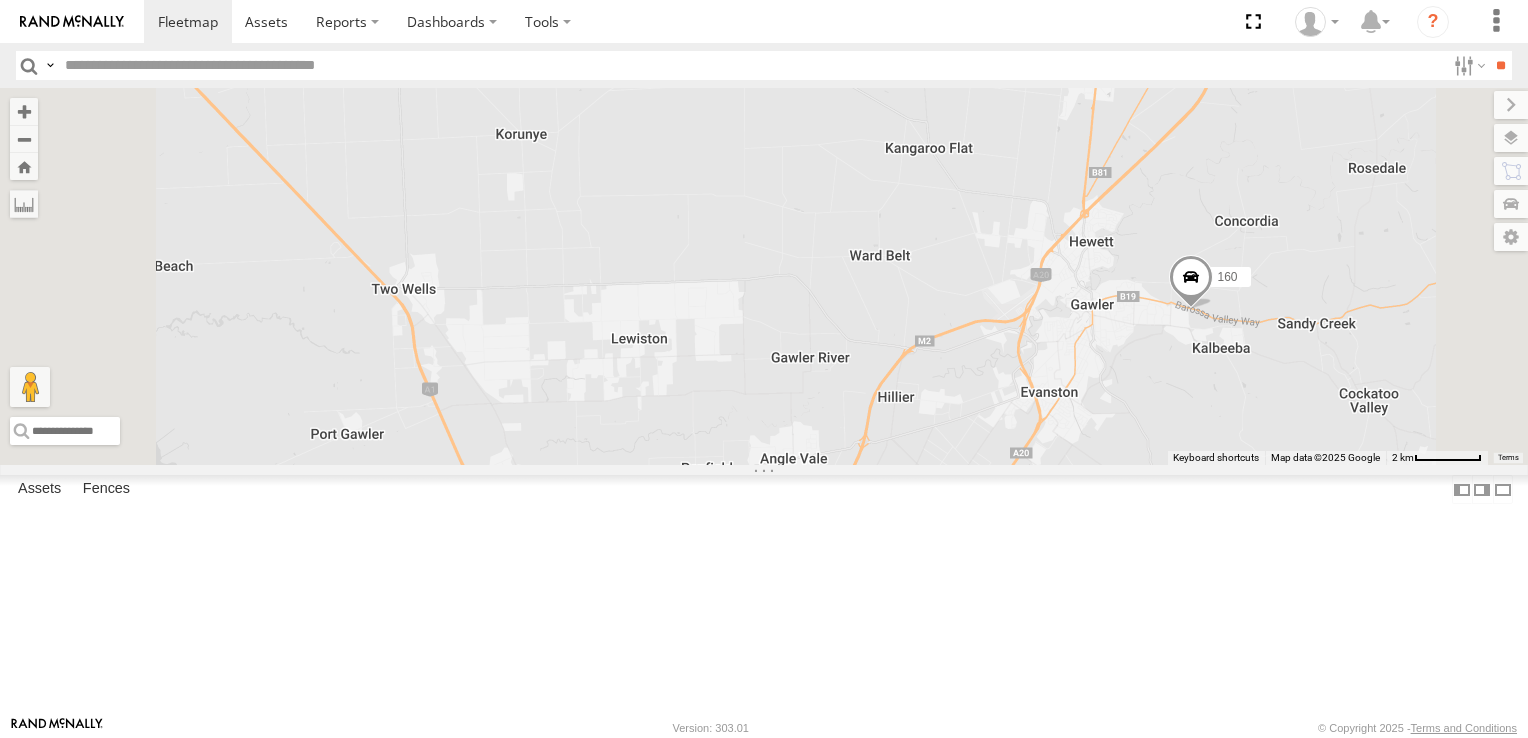 drag, startPoint x: 1085, startPoint y: 493, endPoint x: 1112, endPoint y: 595, distance: 105.51303 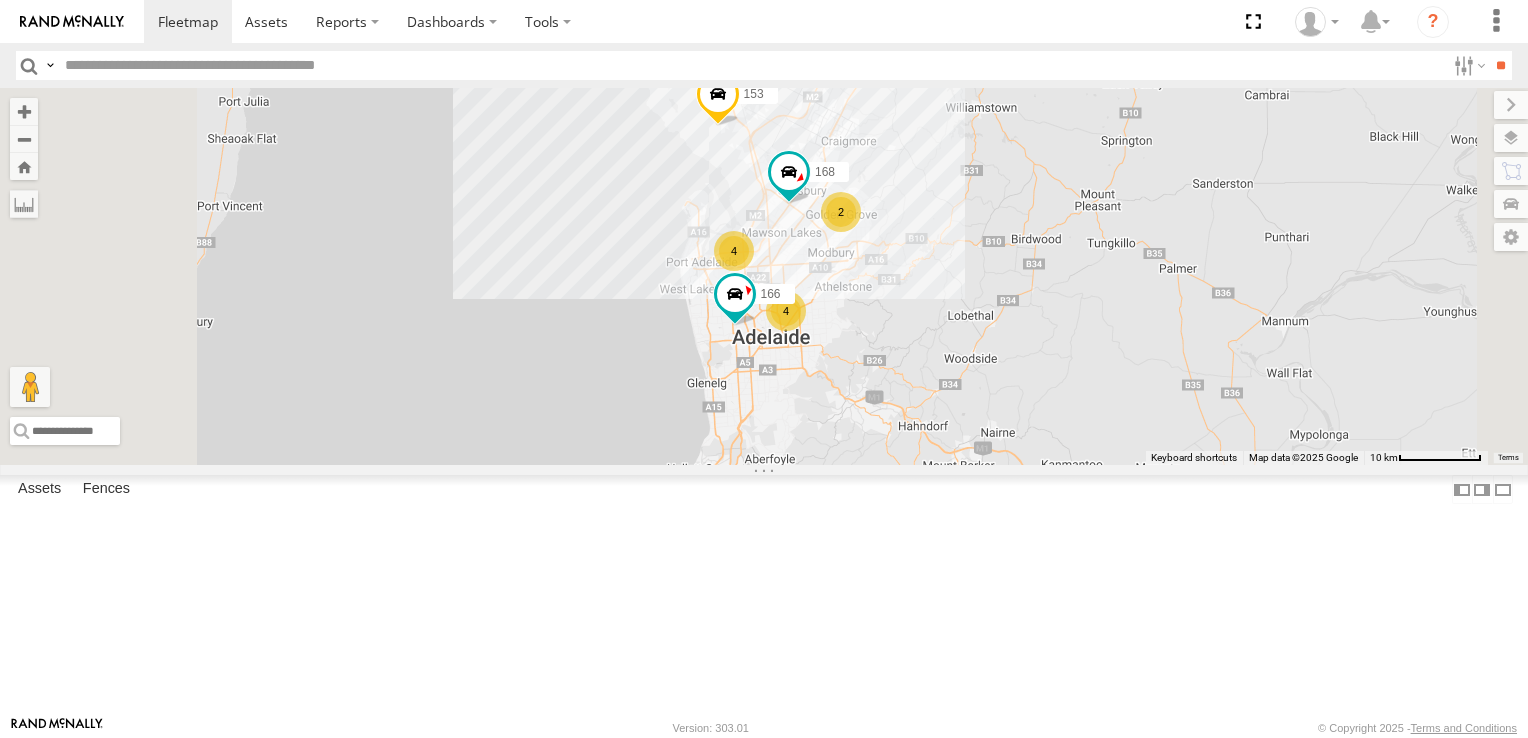 drag, startPoint x: 1198, startPoint y: 524, endPoint x: 1215, endPoint y: 270, distance: 254.56827 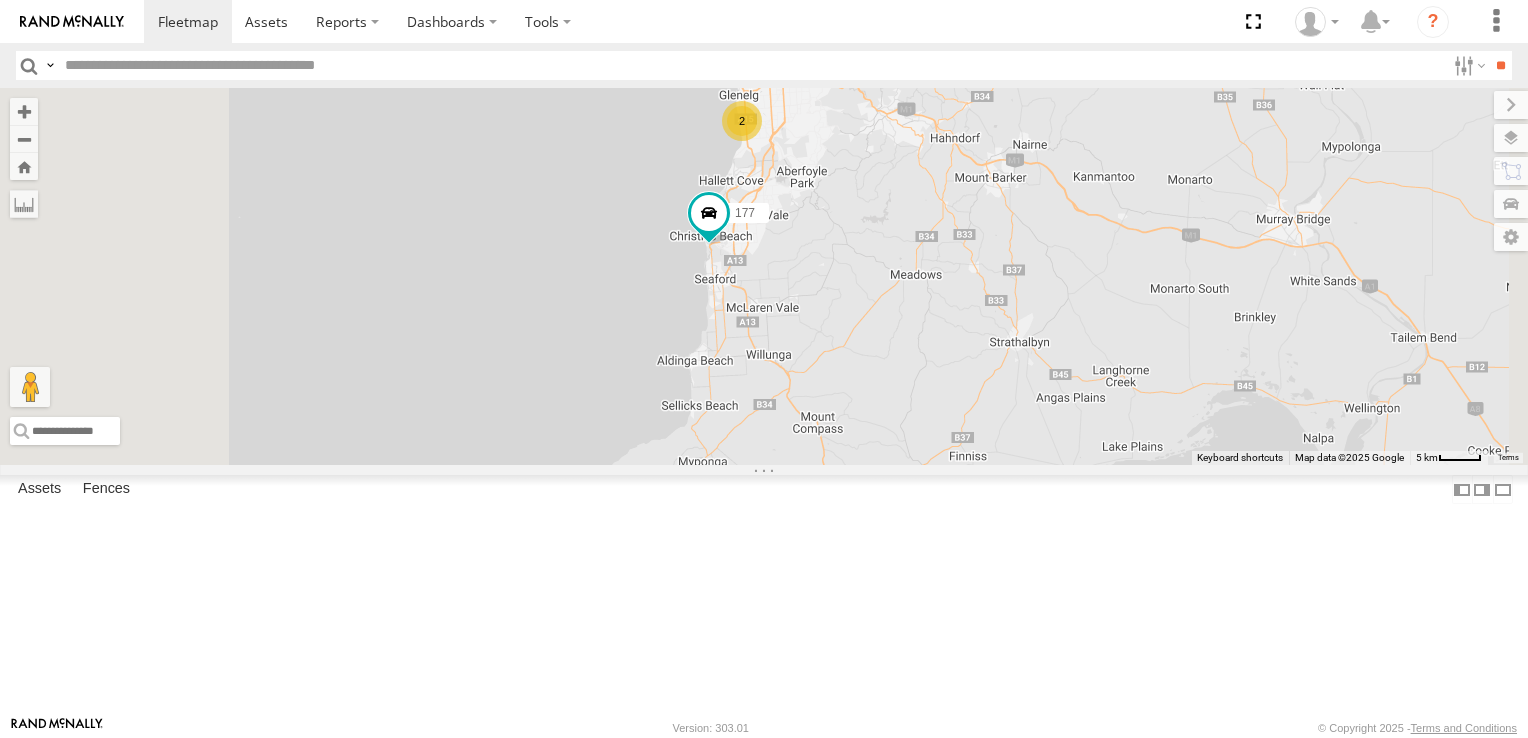 drag, startPoint x: 1142, startPoint y: 481, endPoint x: 1174, endPoint y: 169, distance: 313.63672 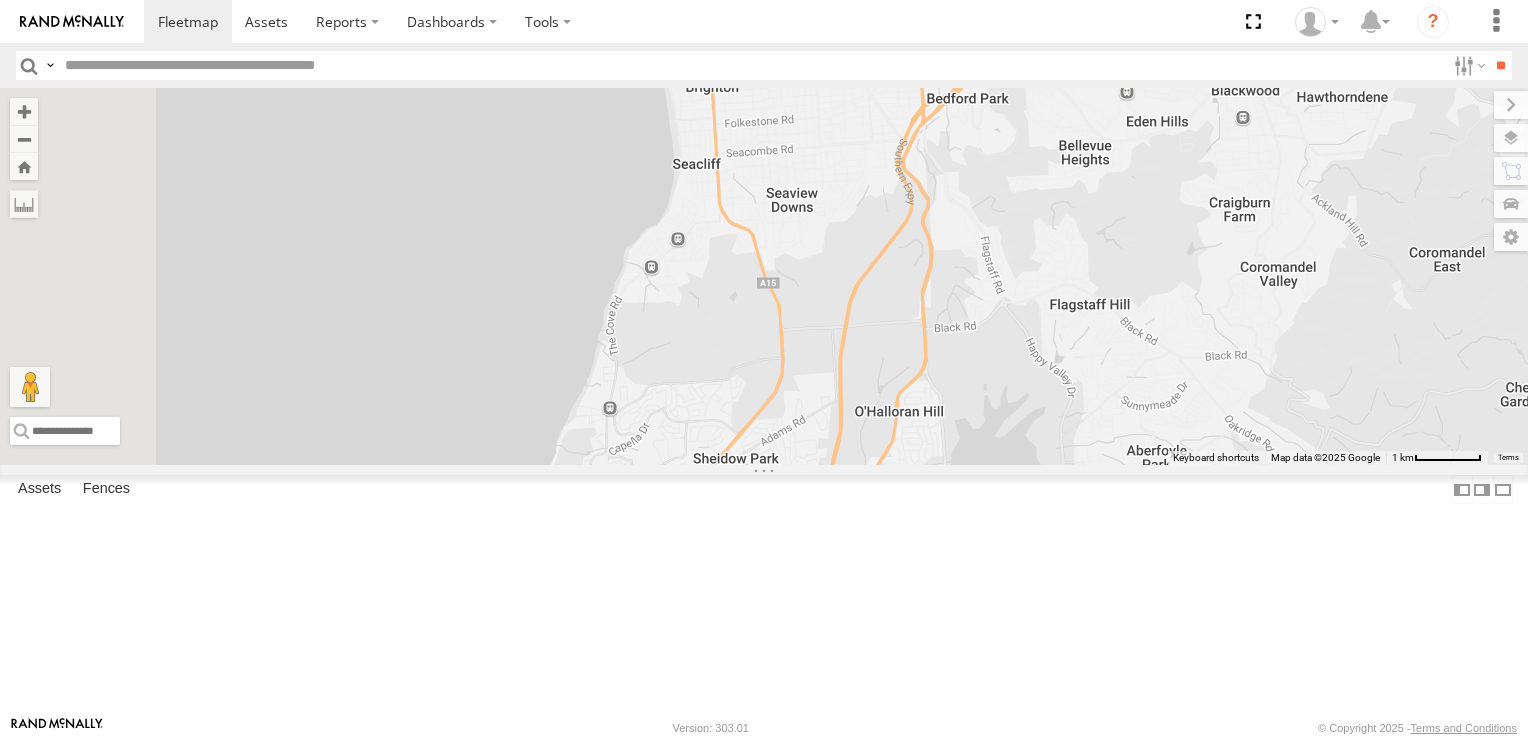drag, startPoint x: 769, startPoint y: 142, endPoint x: 1398, endPoint y: 566, distance: 758.56244 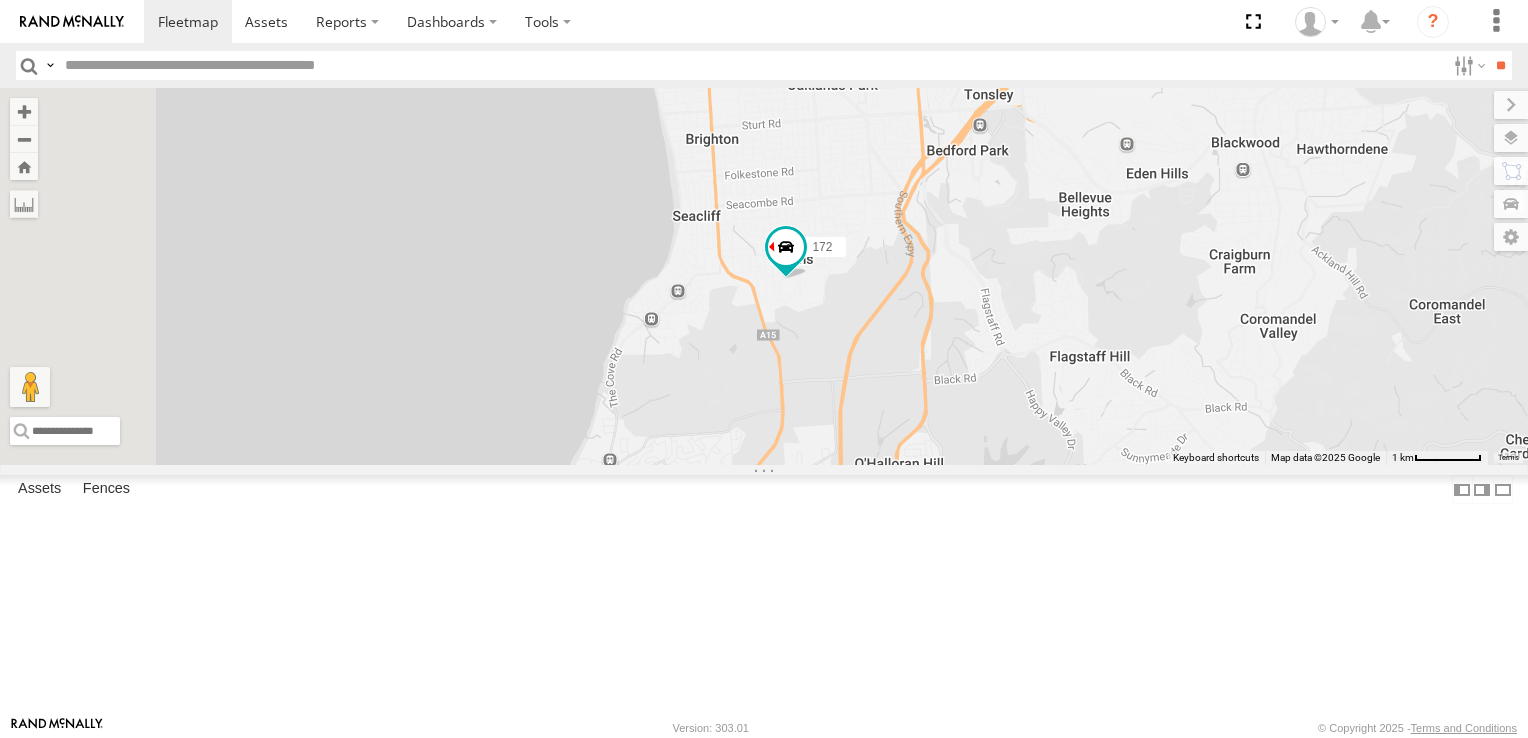 drag, startPoint x: 1147, startPoint y: 261, endPoint x: 1147, endPoint y: 321, distance: 60 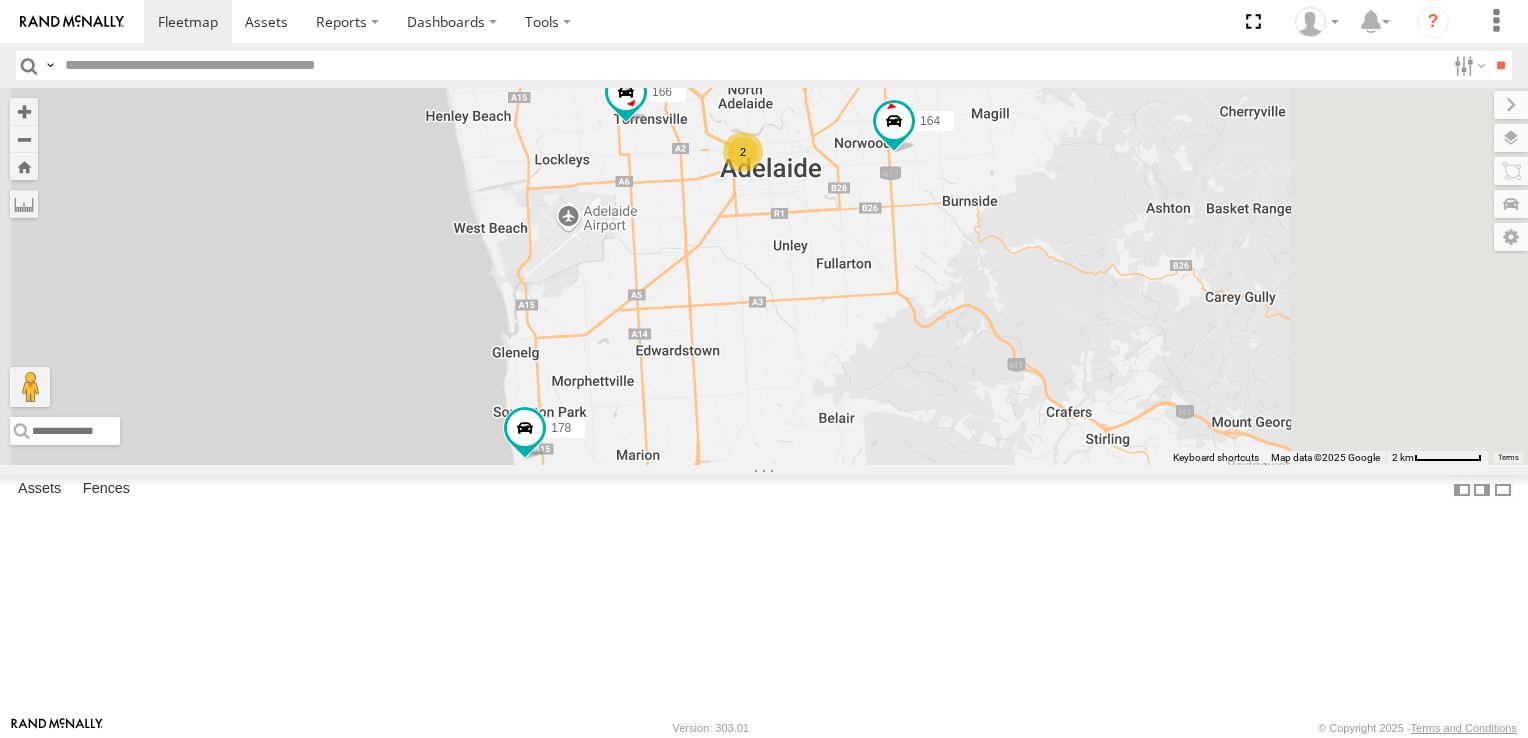 drag, startPoint x: 1158, startPoint y: 452, endPoint x: 1025, endPoint y: 593, distance: 193.82982 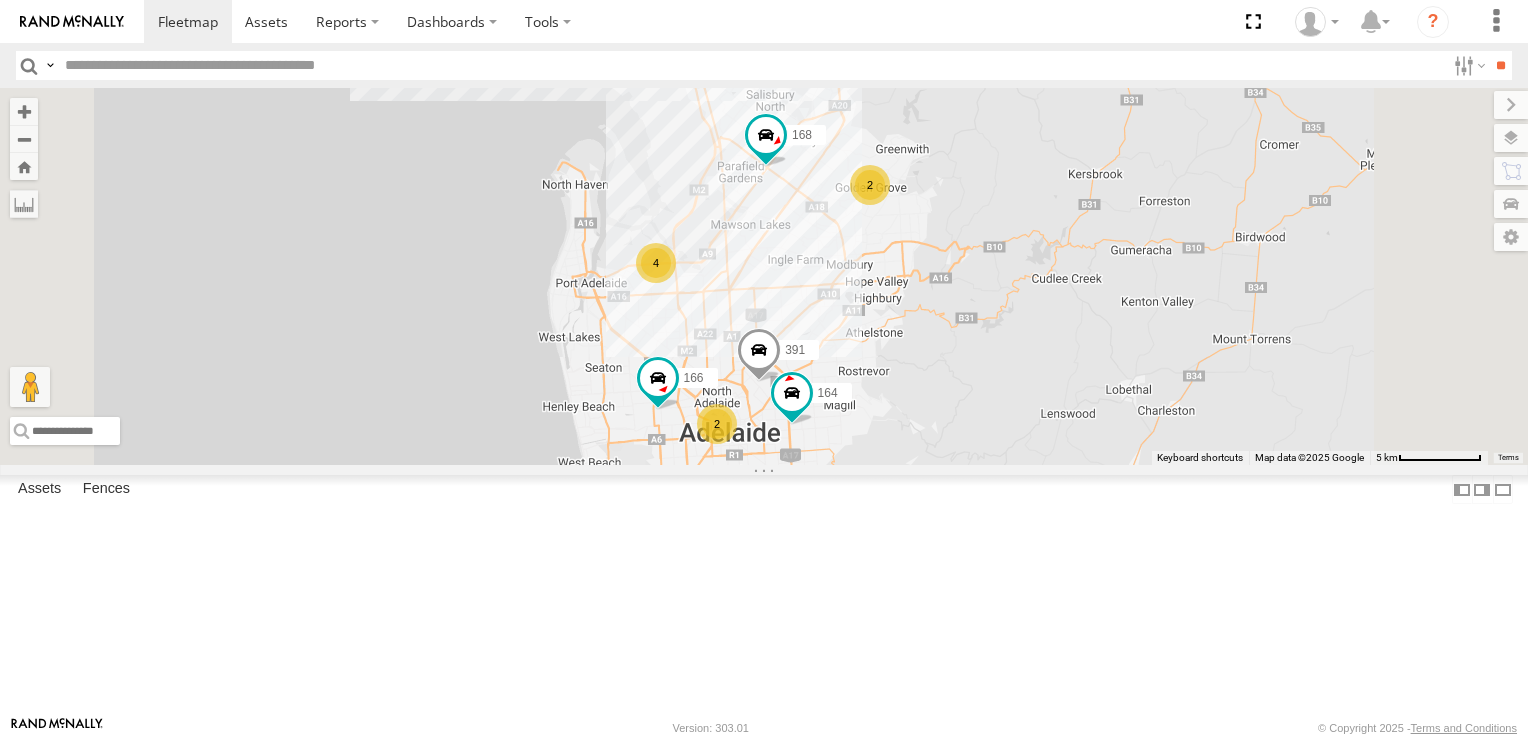 drag, startPoint x: 1130, startPoint y: 481, endPoint x: 1087, endPoint y: 598, distance: 124.65151 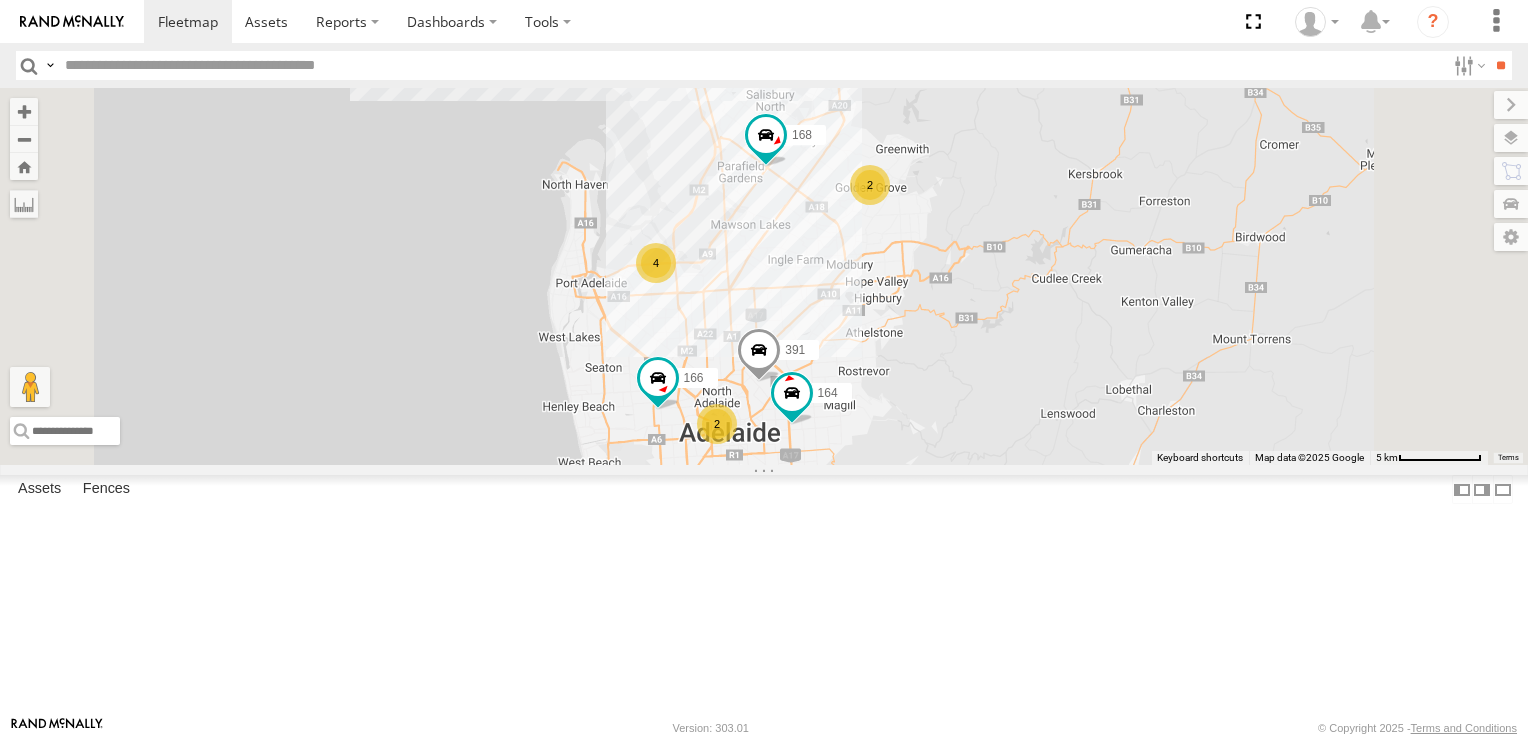 click on "4" at bounding box center [656, 263] 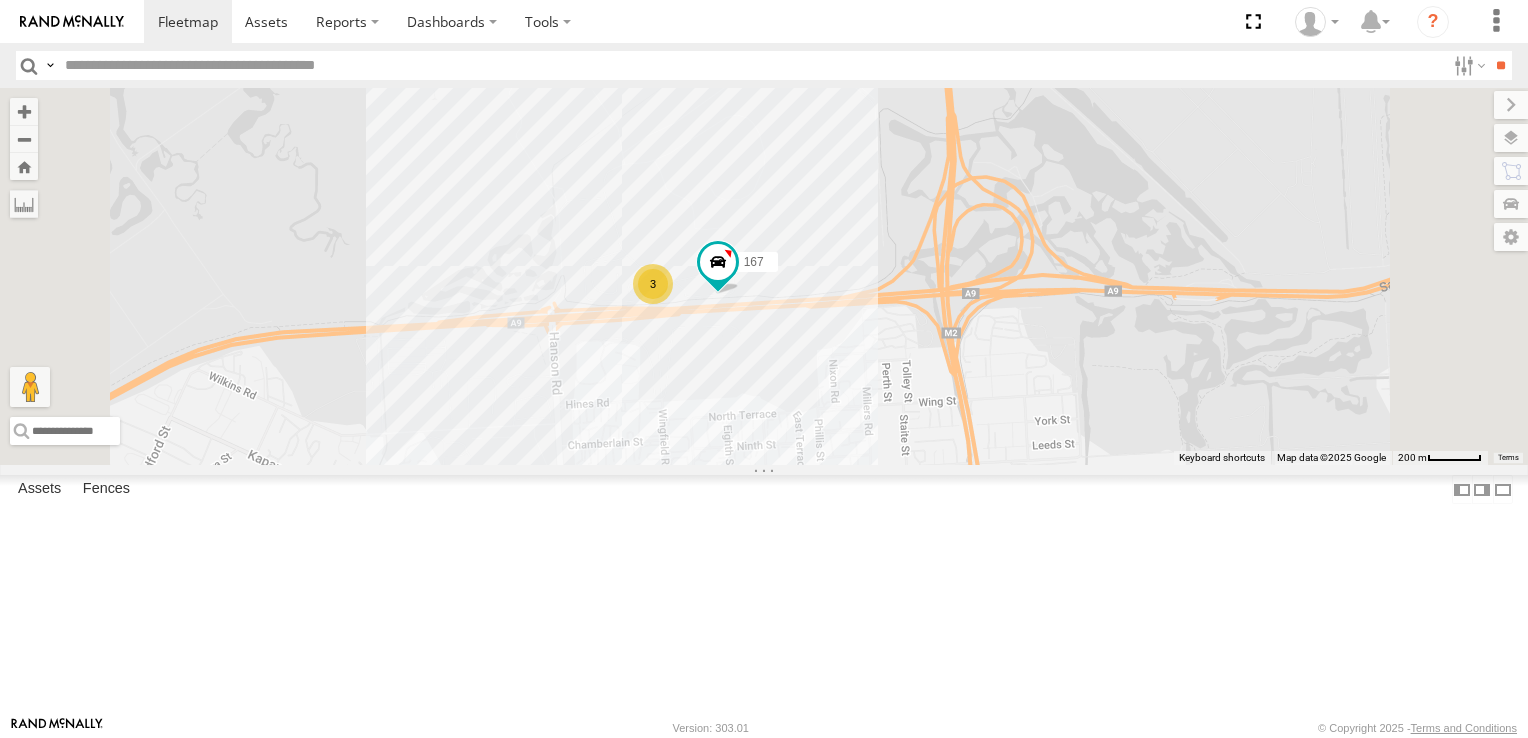 click on "3" at bounding box center (653, 284) 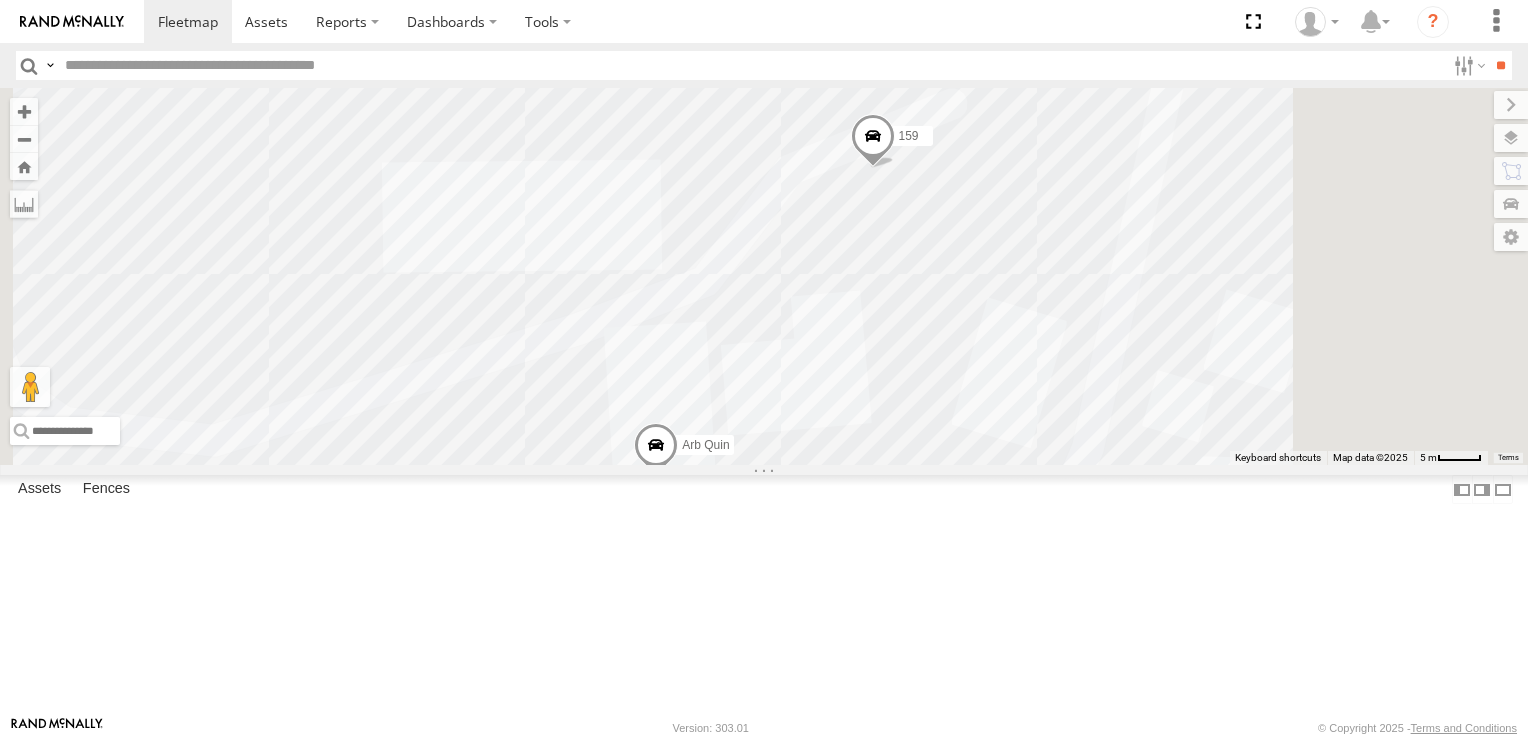 click at bounding box center (0, 0) 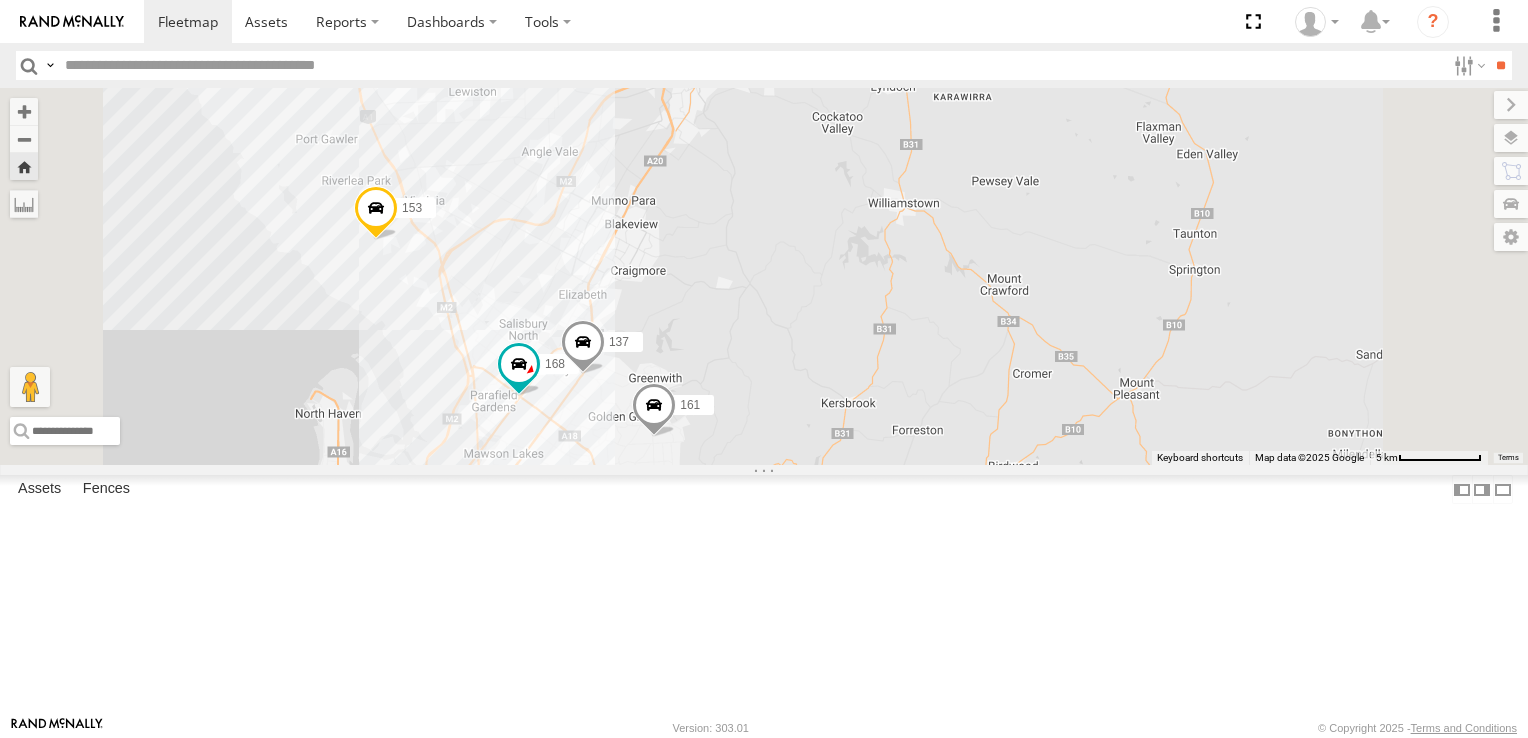 drag, startPoint x: 1143, startPoint y: 199, endPoint x: 968, endPoint y: 544, distance: 386.84622 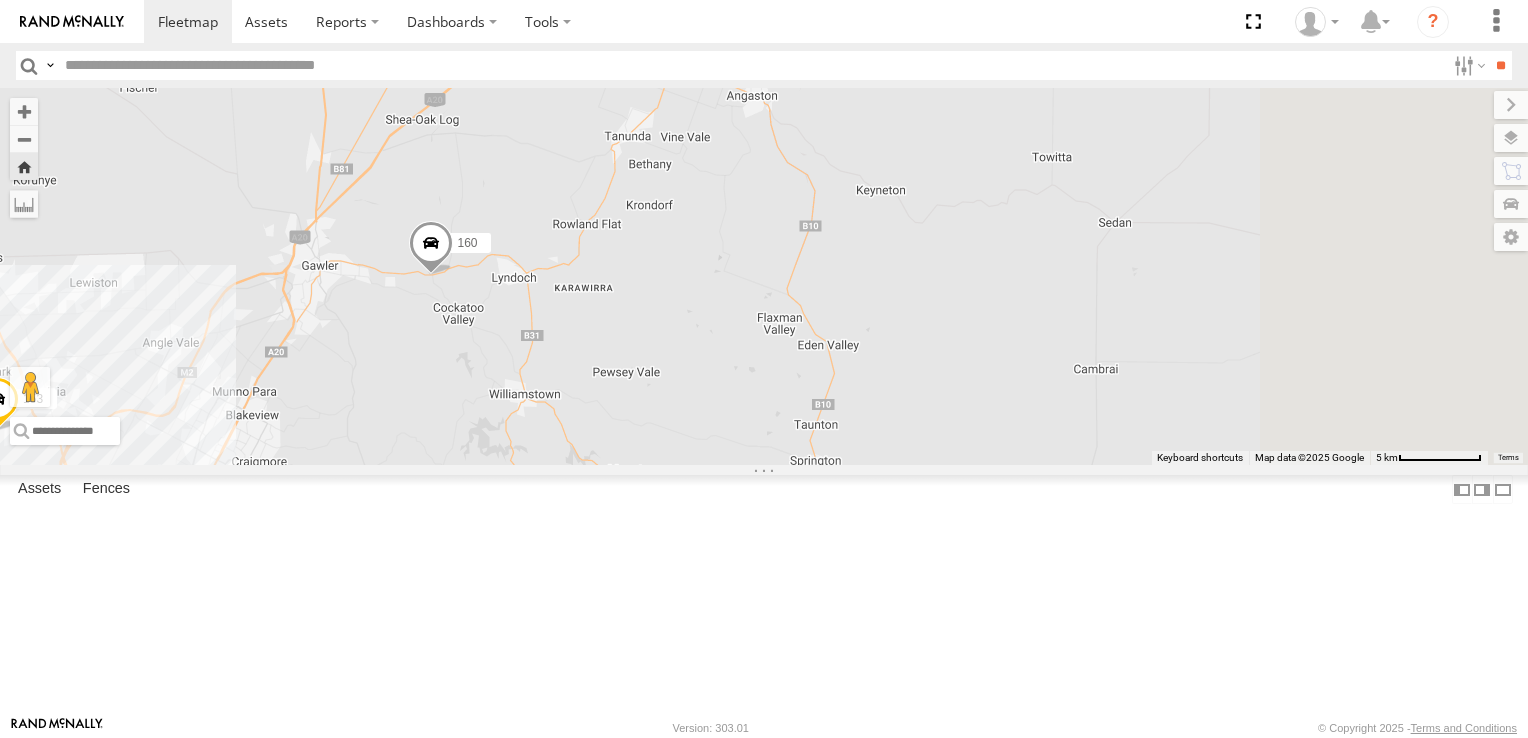 drag, startPoint x: 1124, startPoint y: 352, endPoint x: 840, endPoint y: 350, distance: 284.00705 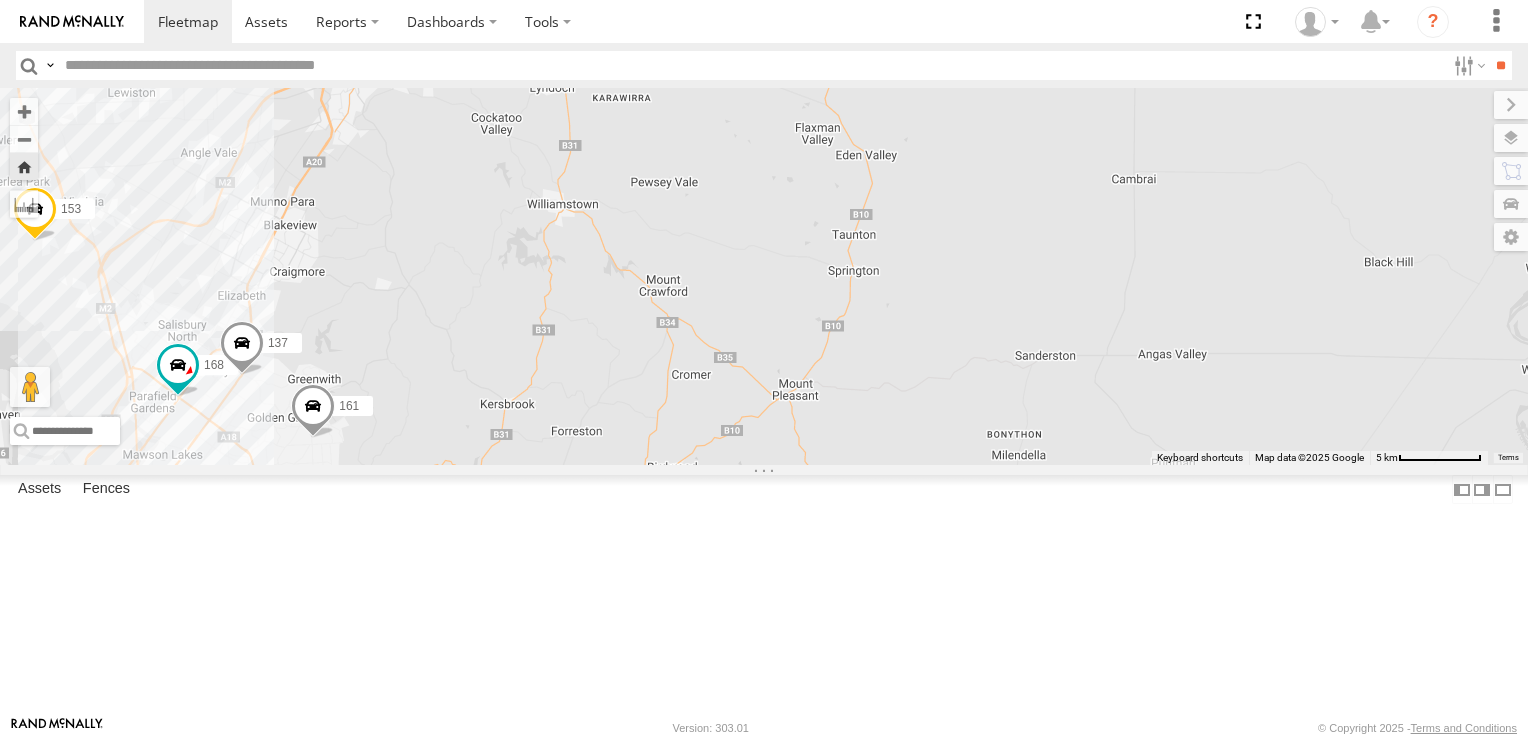 drag, startPoint x: 902, startPoint y: 574, endPoint x: 940, endPoint y: 382, distance: 195.72429 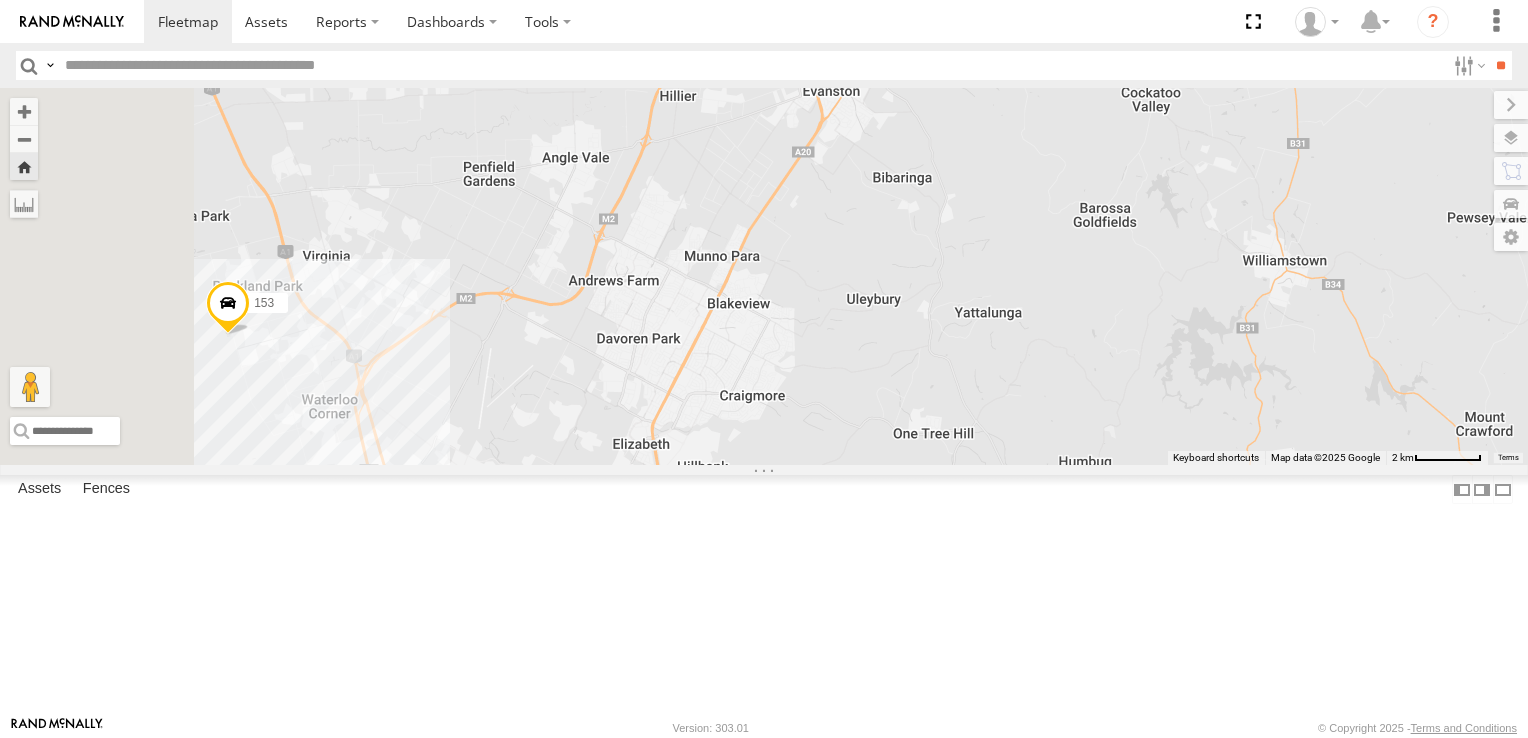 drag, startPoint x: 672, startPoint y: 409, endPoint x: 1523, endPoint y: 514, distance: 857.4532 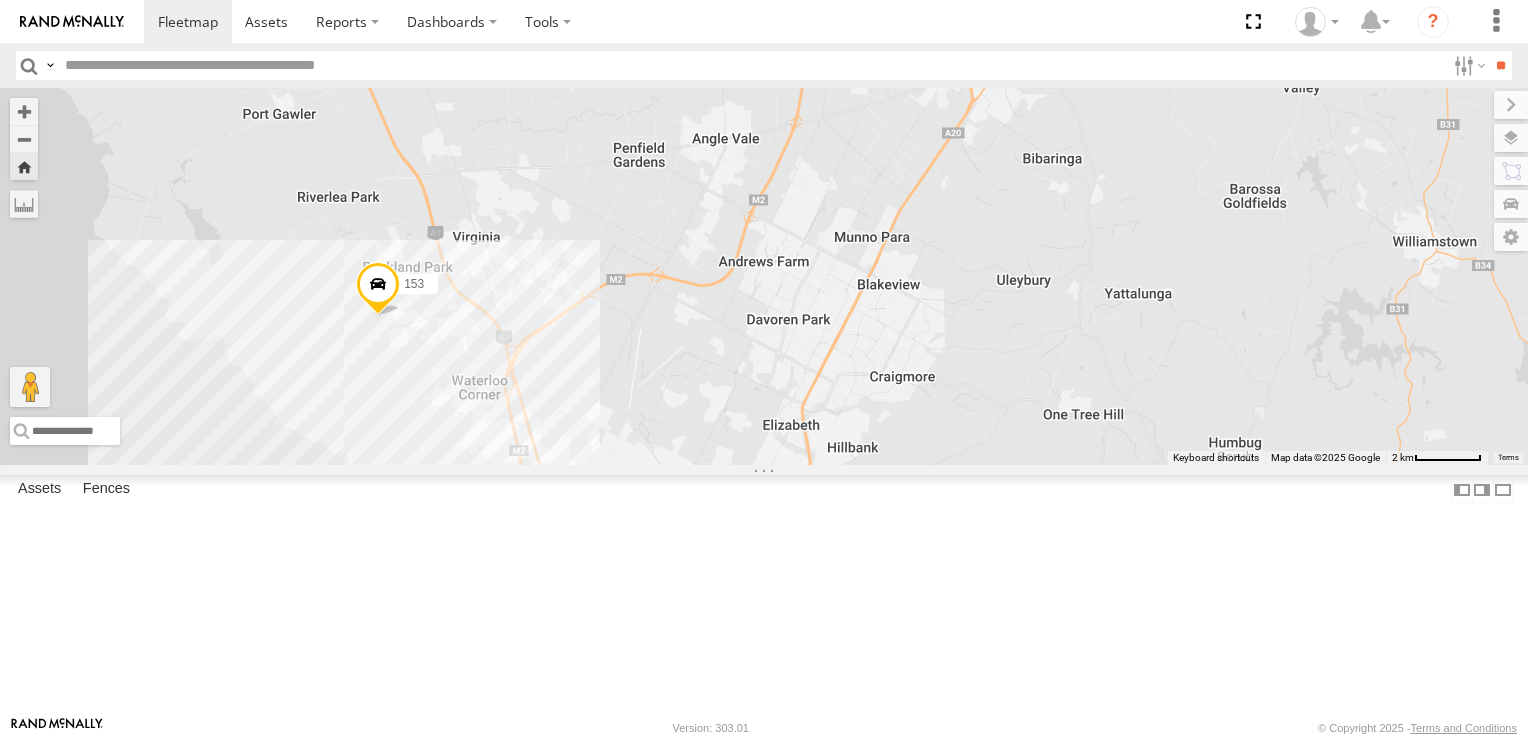 drag, startPoint x: 889, startPoint y: 474, endPoint x: 906, endPoint y: 440, distance: 38.013157 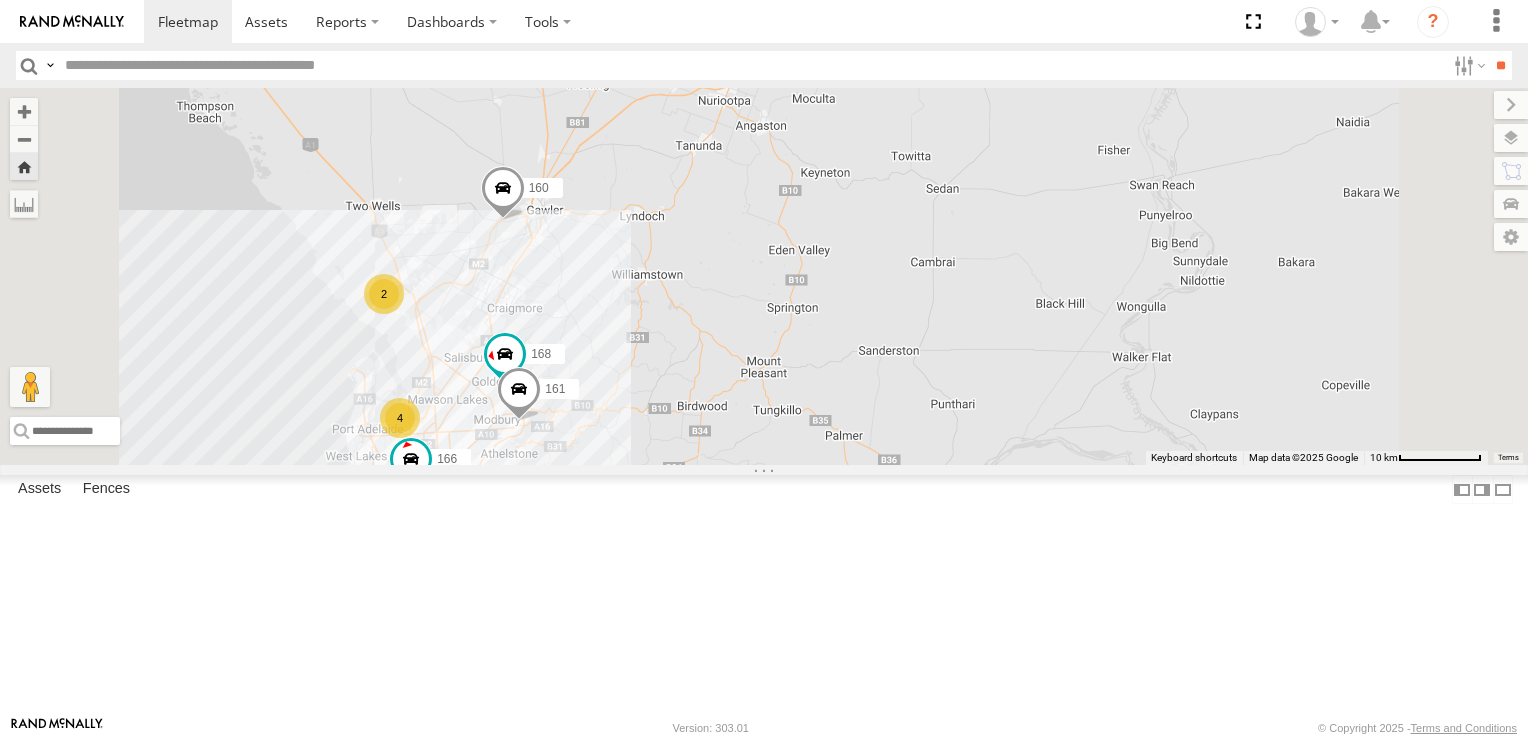click on "2" at bounding box center [384, 294] 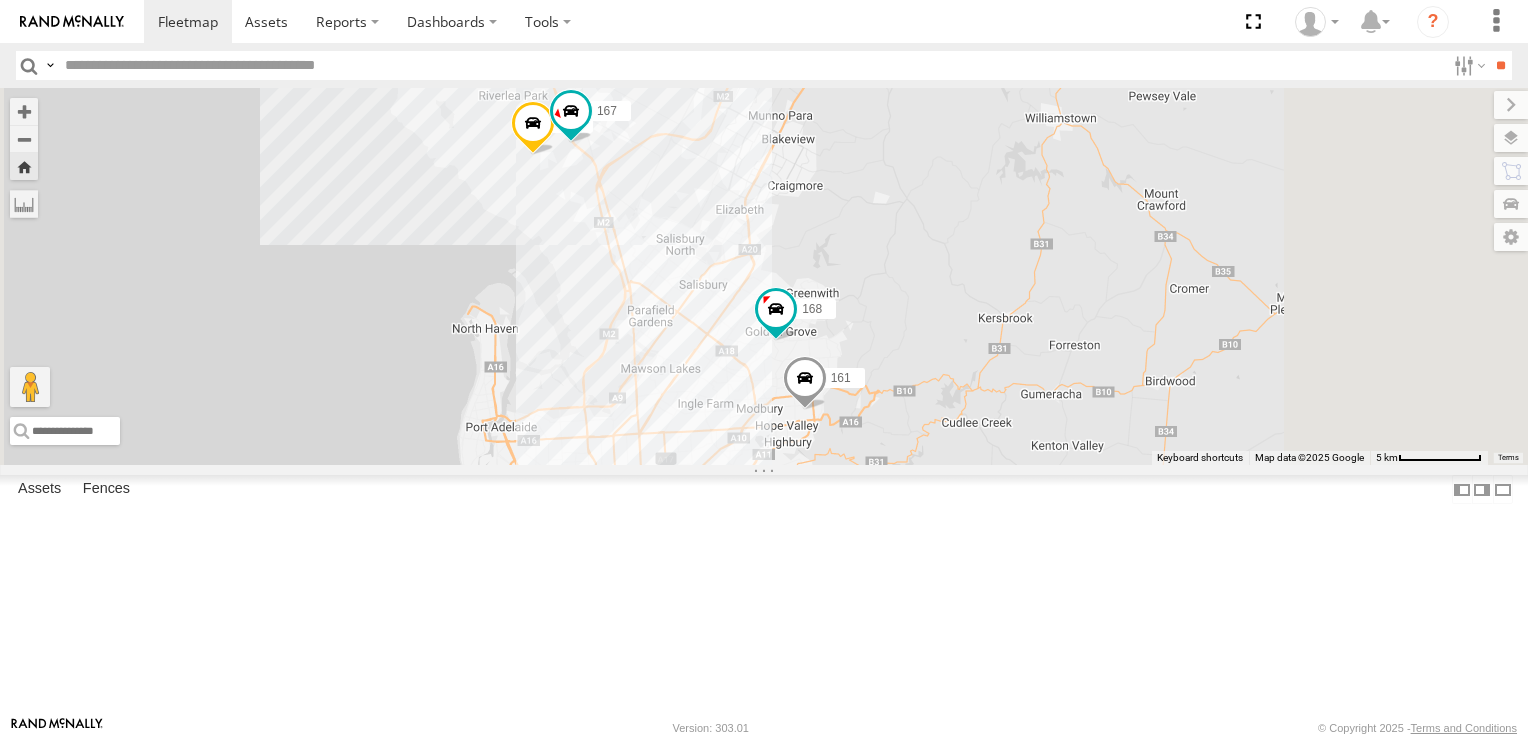 drag, startPoint x: 1279, startPoint y: 526, endPoint x: 1073, endPoint y: 303, distance: 303.58688 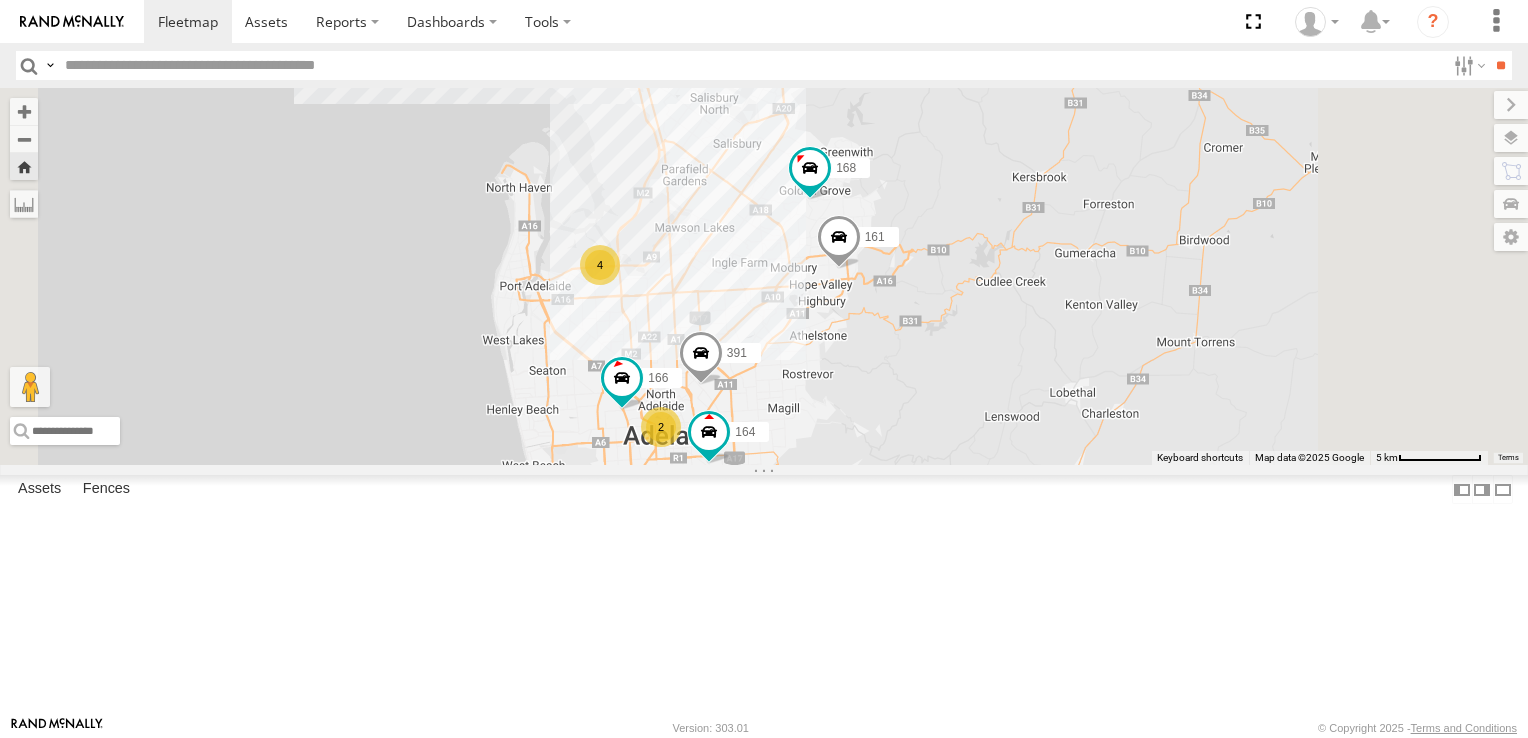 drag, startPoint x: 1106, startPoint y: 459, endPoint x: 1143, endPoint y: 298, distance: 165.19685 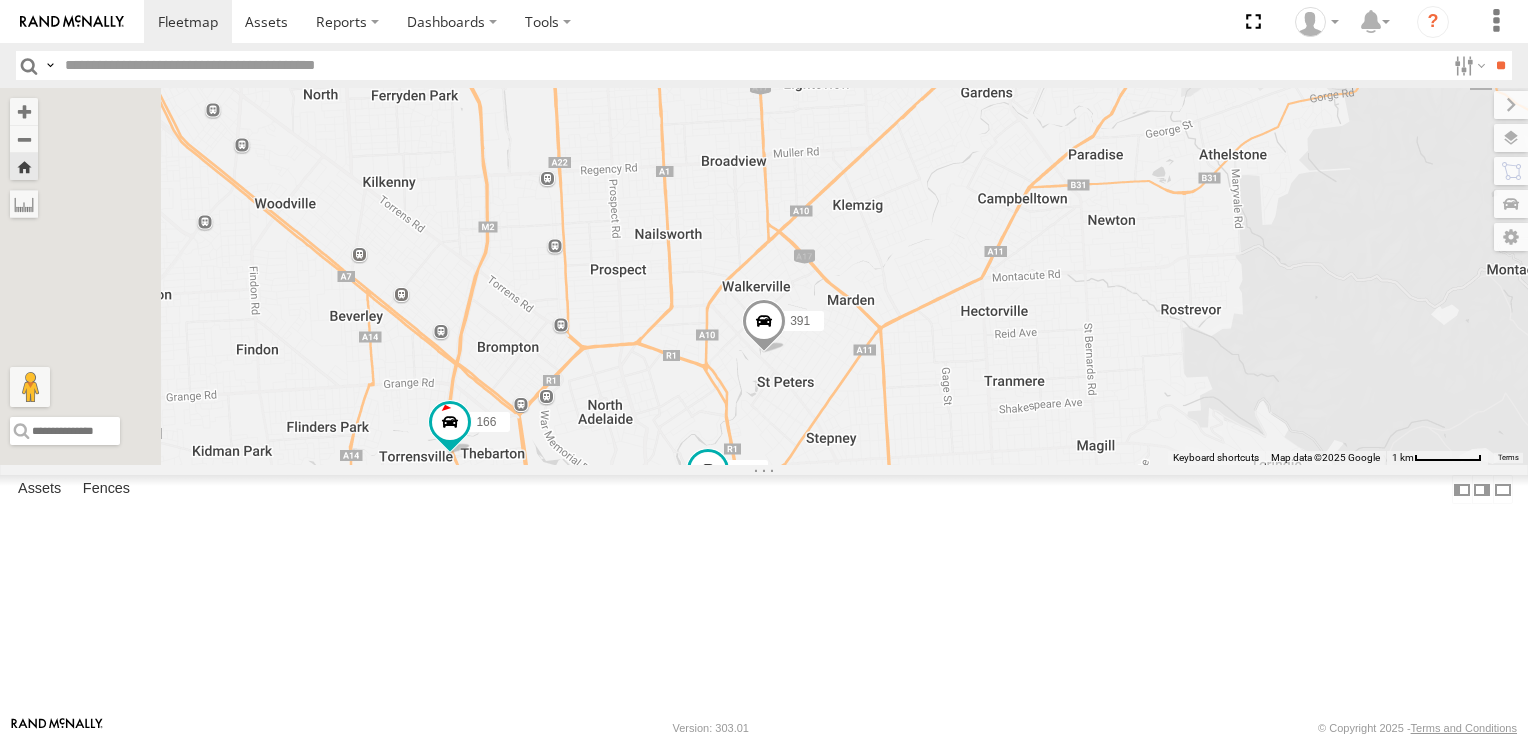 drag, startPoint x: 873, startPoint y: 215, endPoint x: 1121, endPoint y: 507, distance: 383.10312 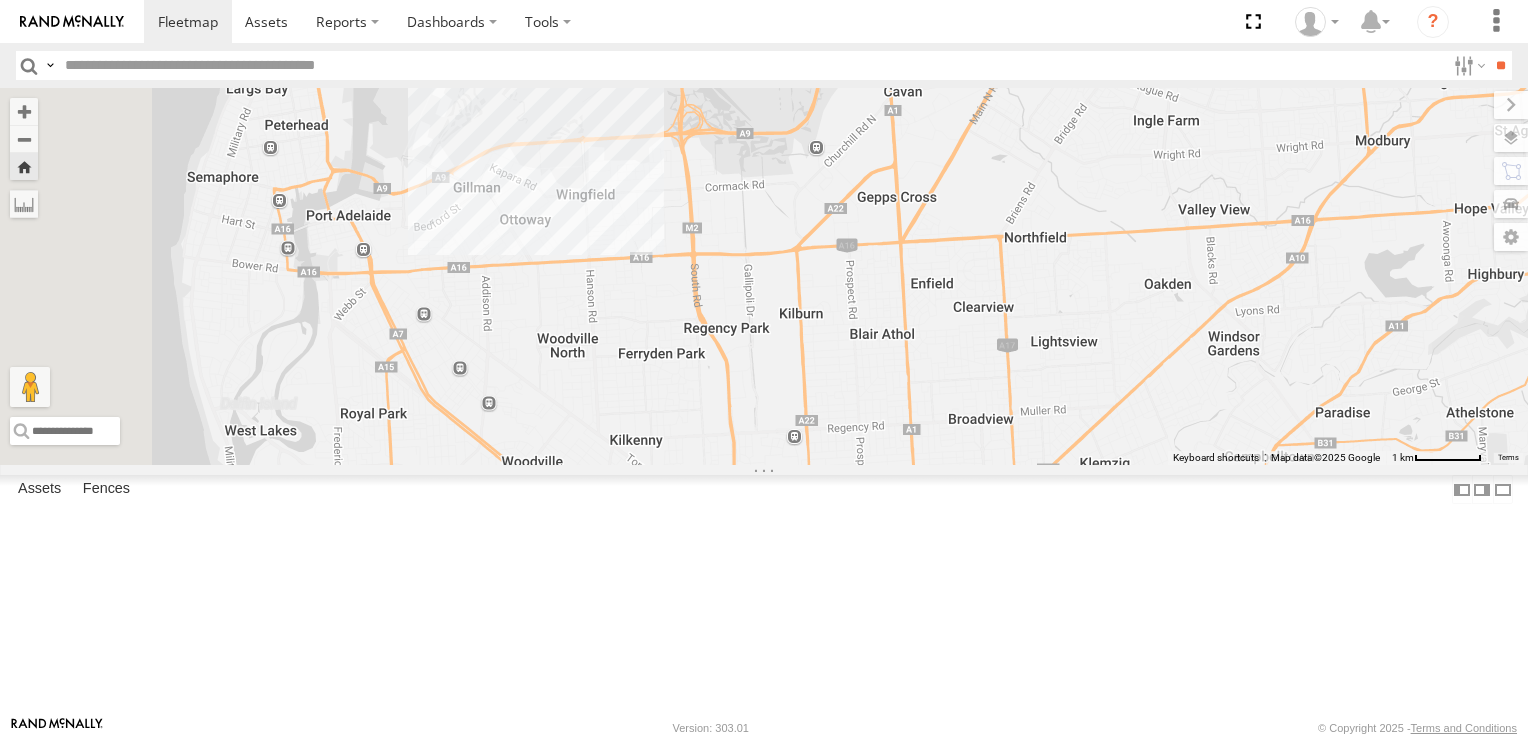 drag, startPoint x: 995, startPoint y: 405, endPoint x: 1164, endPoint y: 546, distance: 220.09543 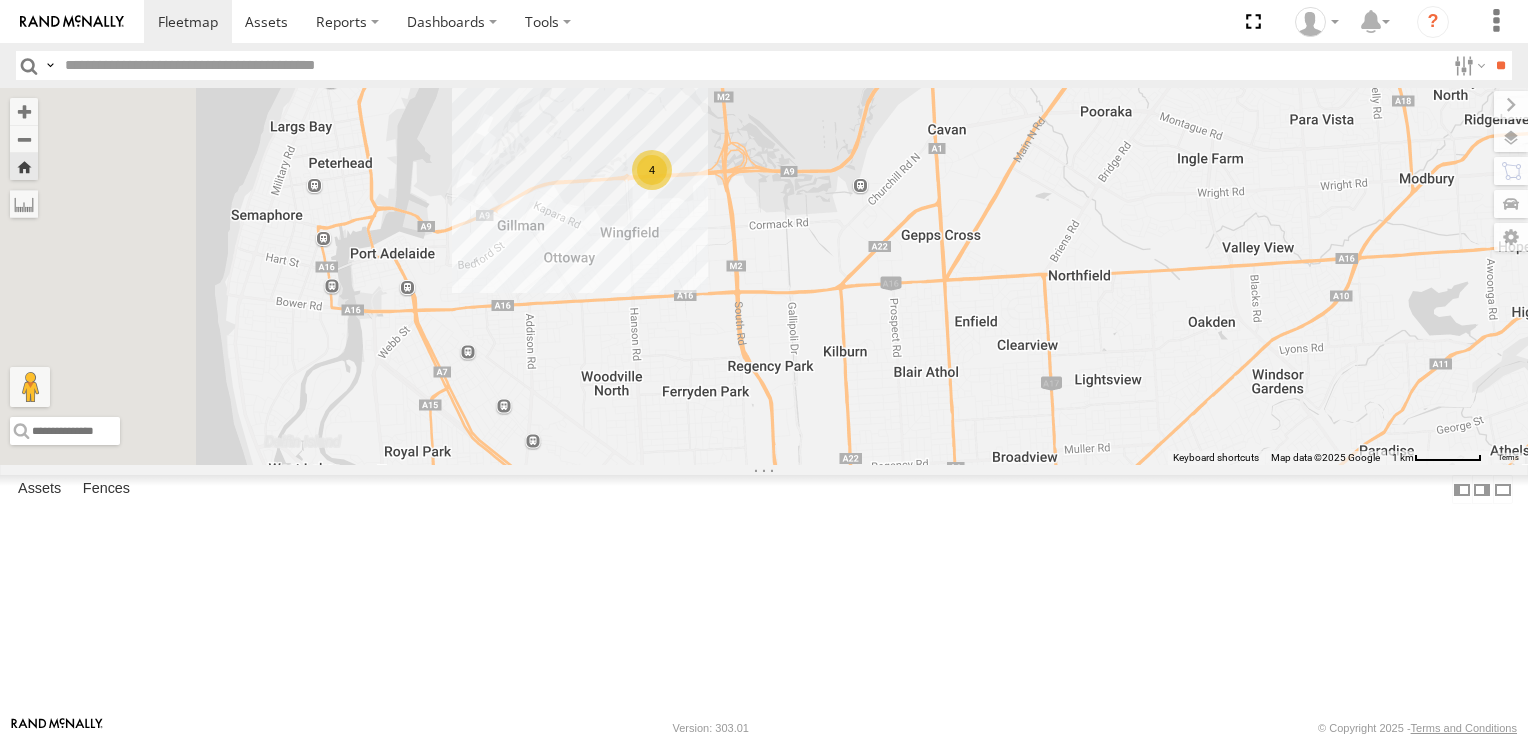 click on "4" at bounding box center [652, 170] 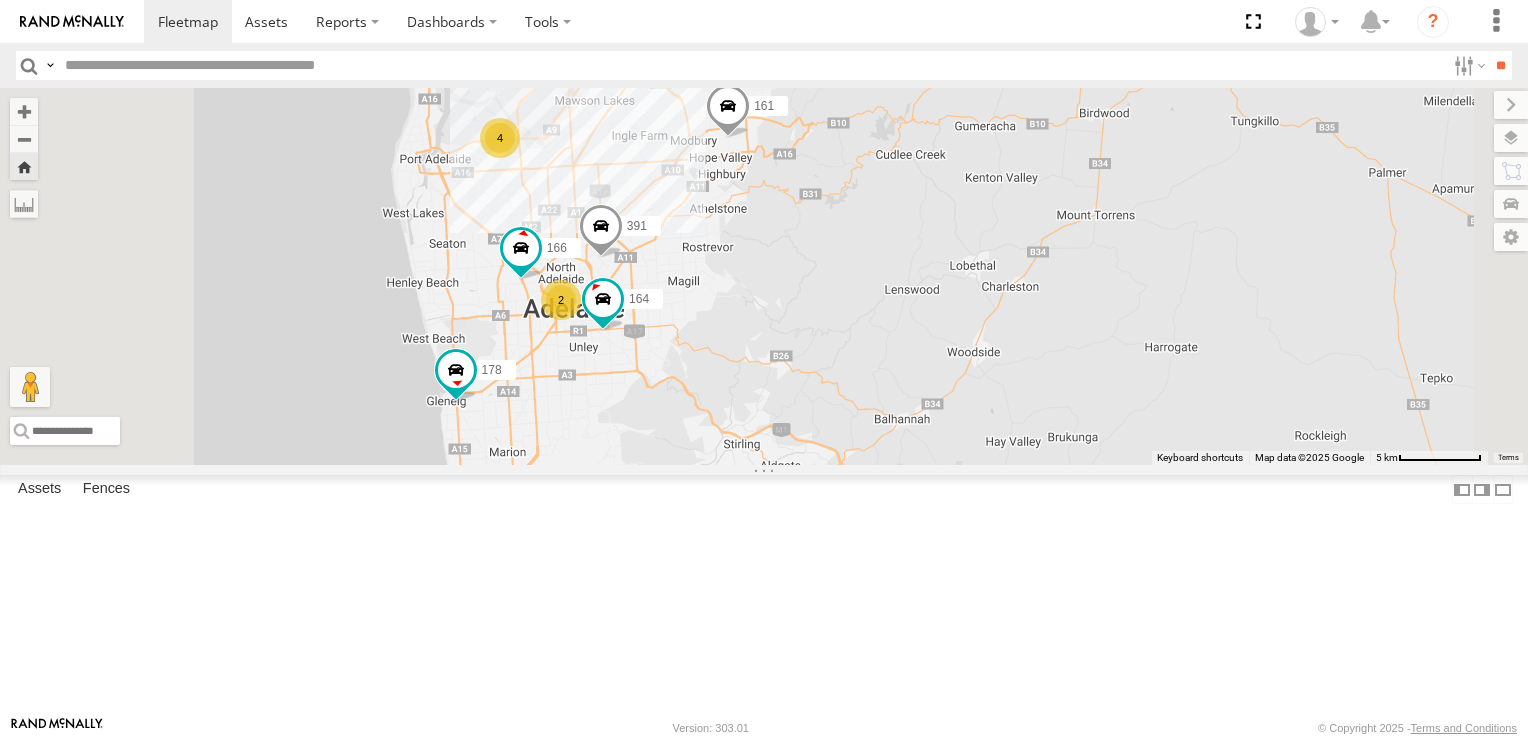 drag, startPoint x: 746, startPoint y: 650, endPoint x: 767, endPoint y: 451, distance: 200.10497 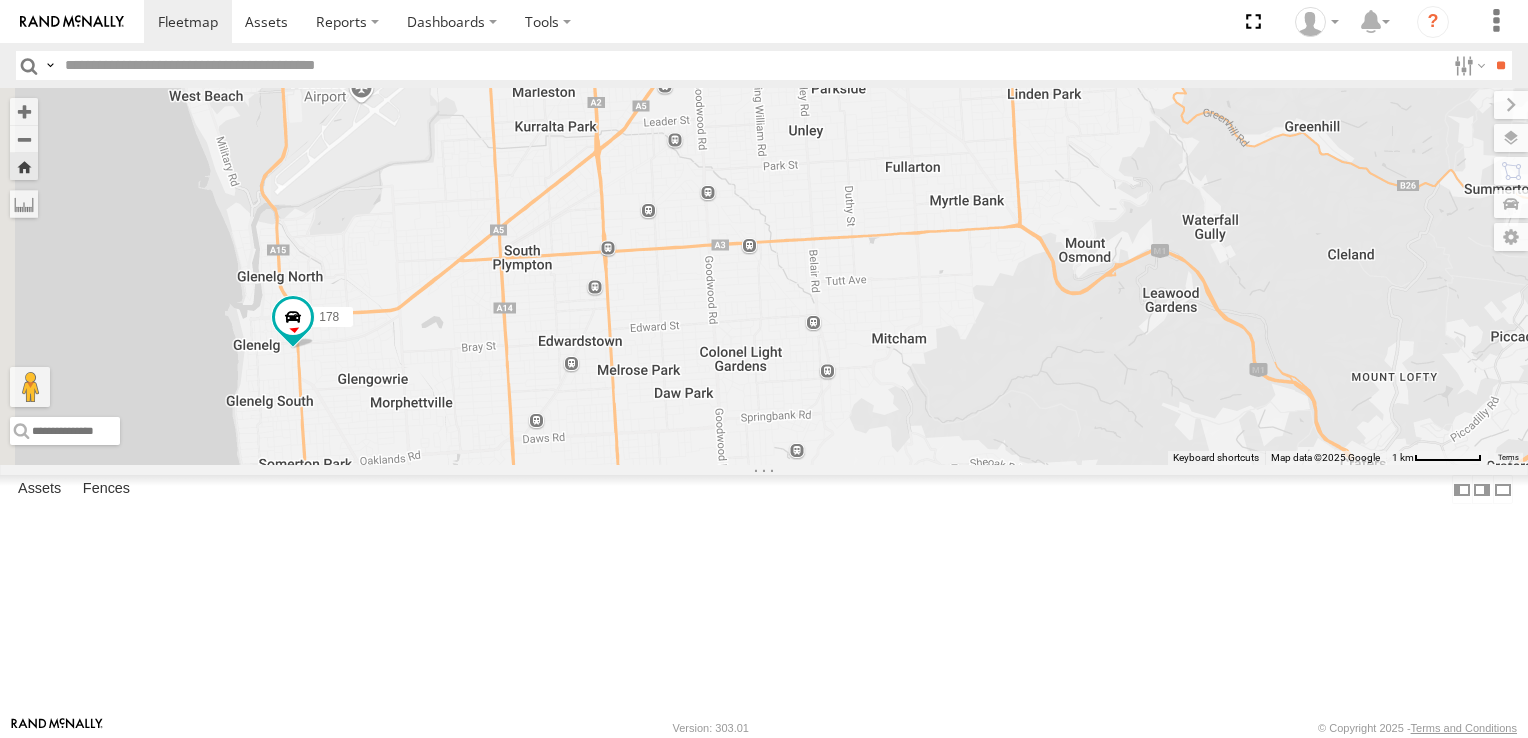 drag, startPoint x: 824, startPoint y: 530, endPoint x: 1312, endPoint y: 590, distance: 491.67468 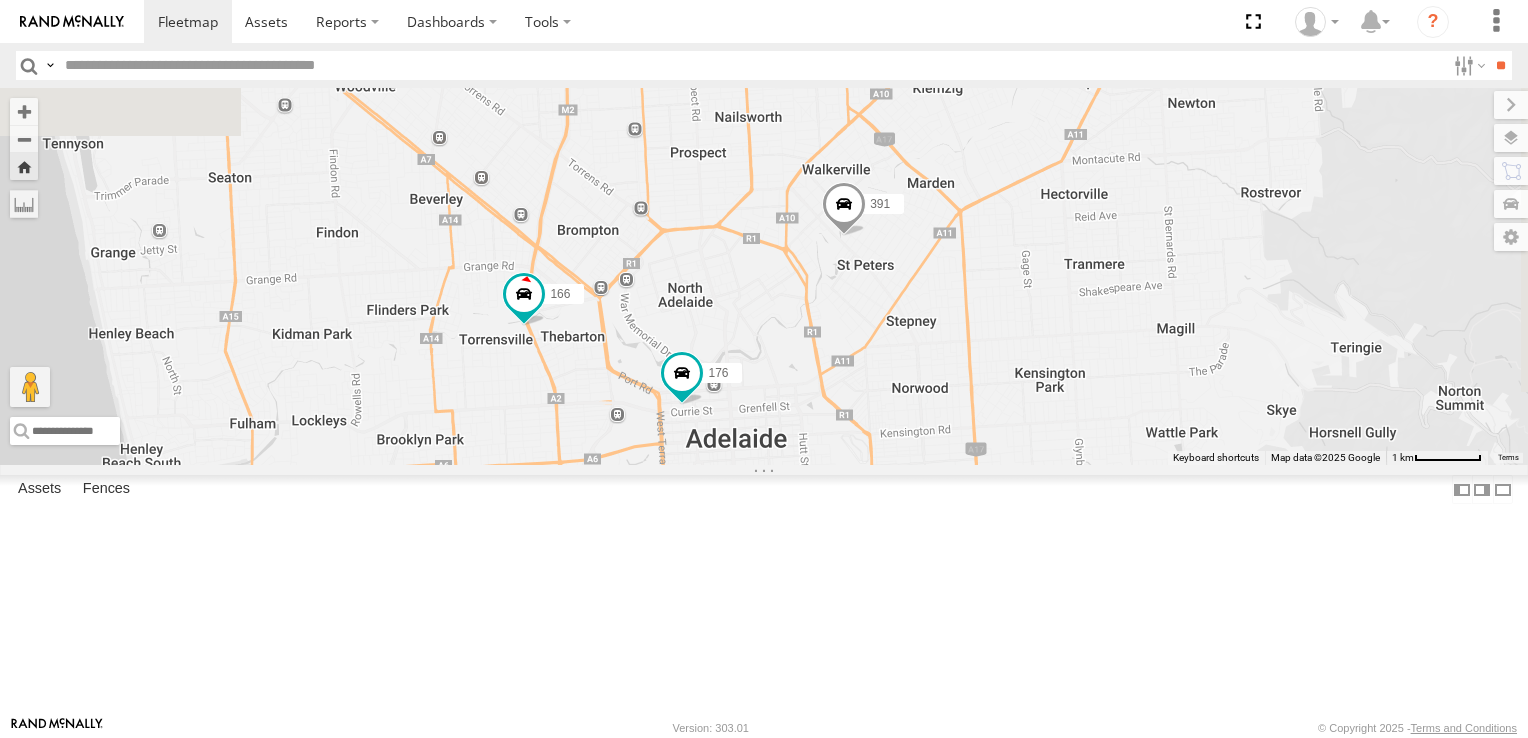 drag, startPoint x: 1050, startPoint y: 248, endPoint x: 1022, endPoint y: 716, distance: 468.83685 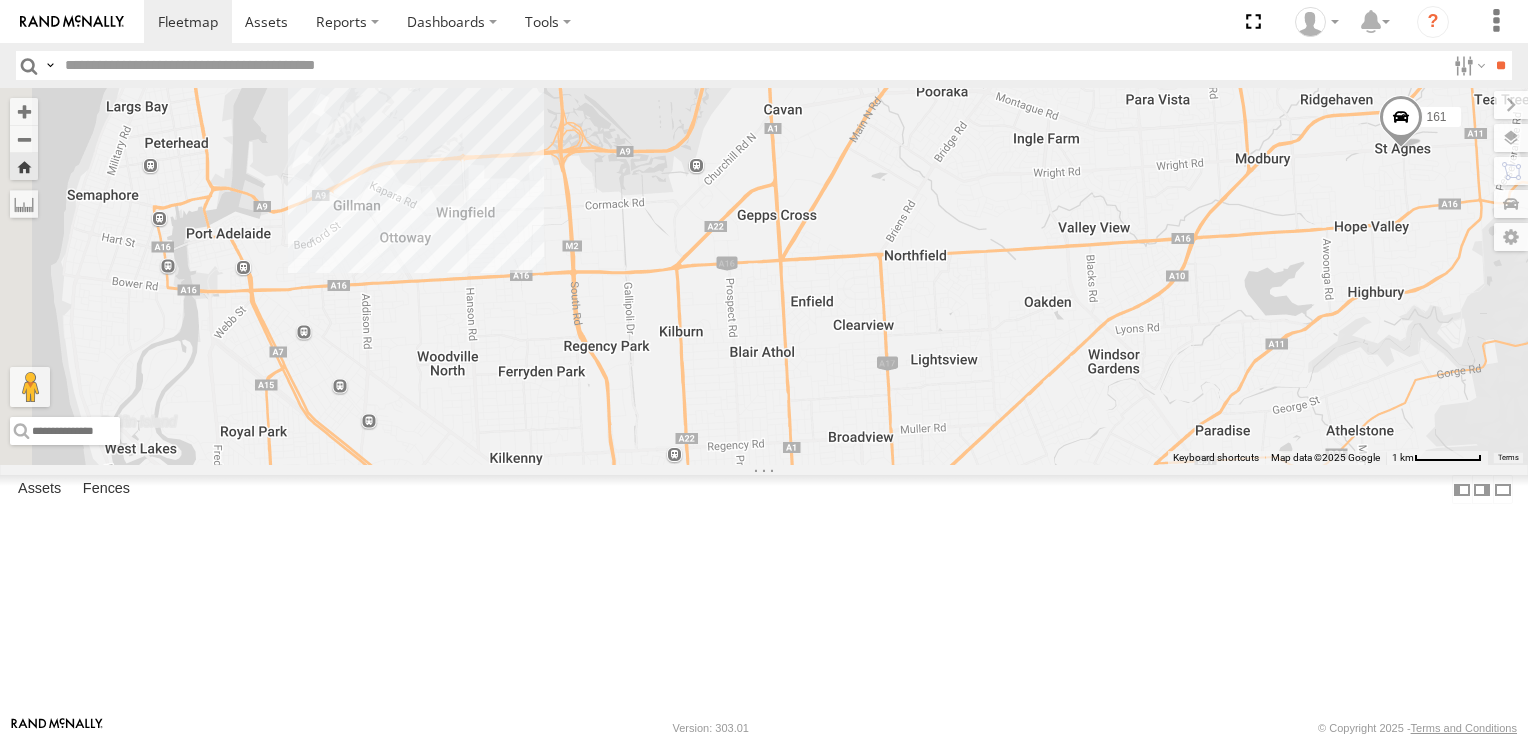 drag, startPoint x: 940, startPoint y: 266, endPoint x: 996, endPoint y: 614, distance: 352.47696 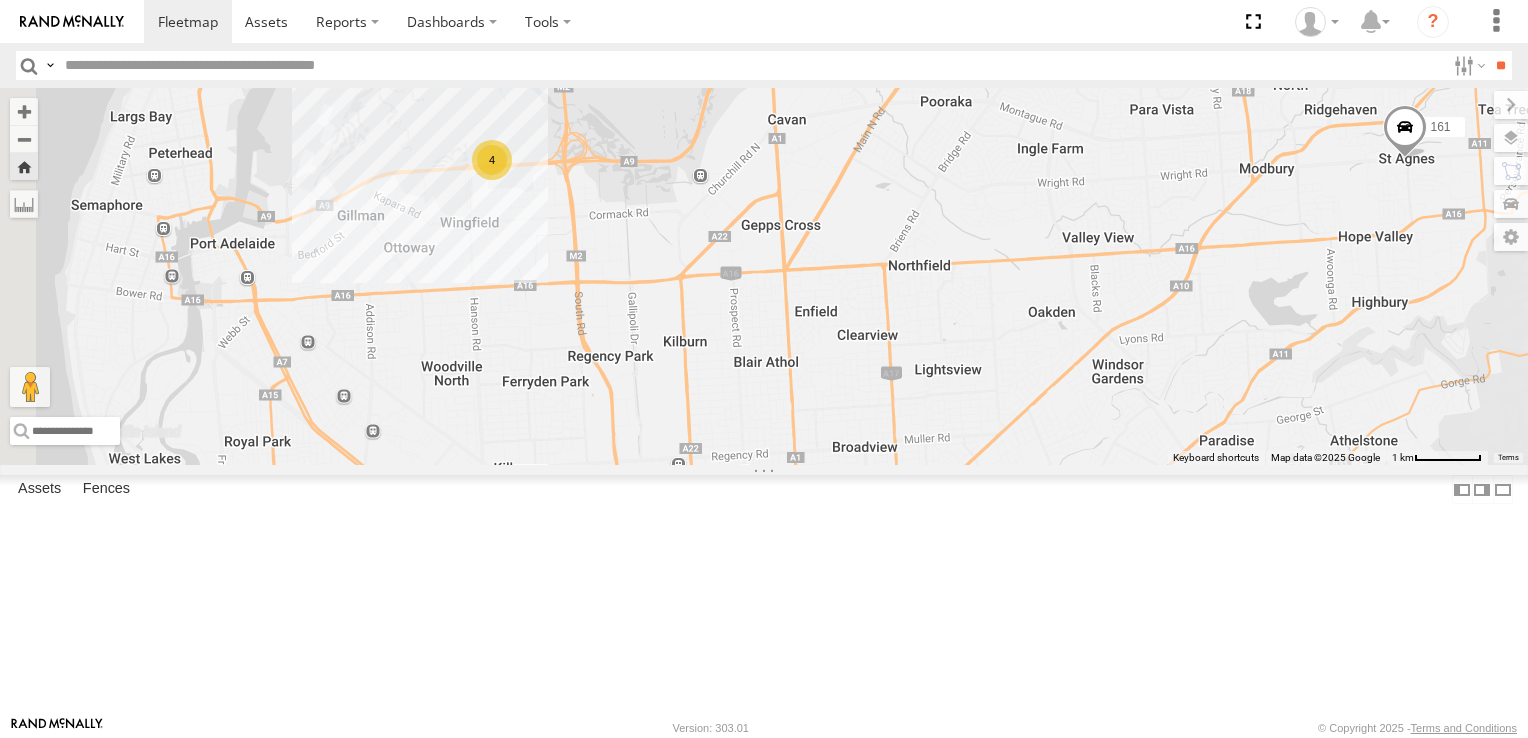 click on "4" at bounding box center [492, 160] 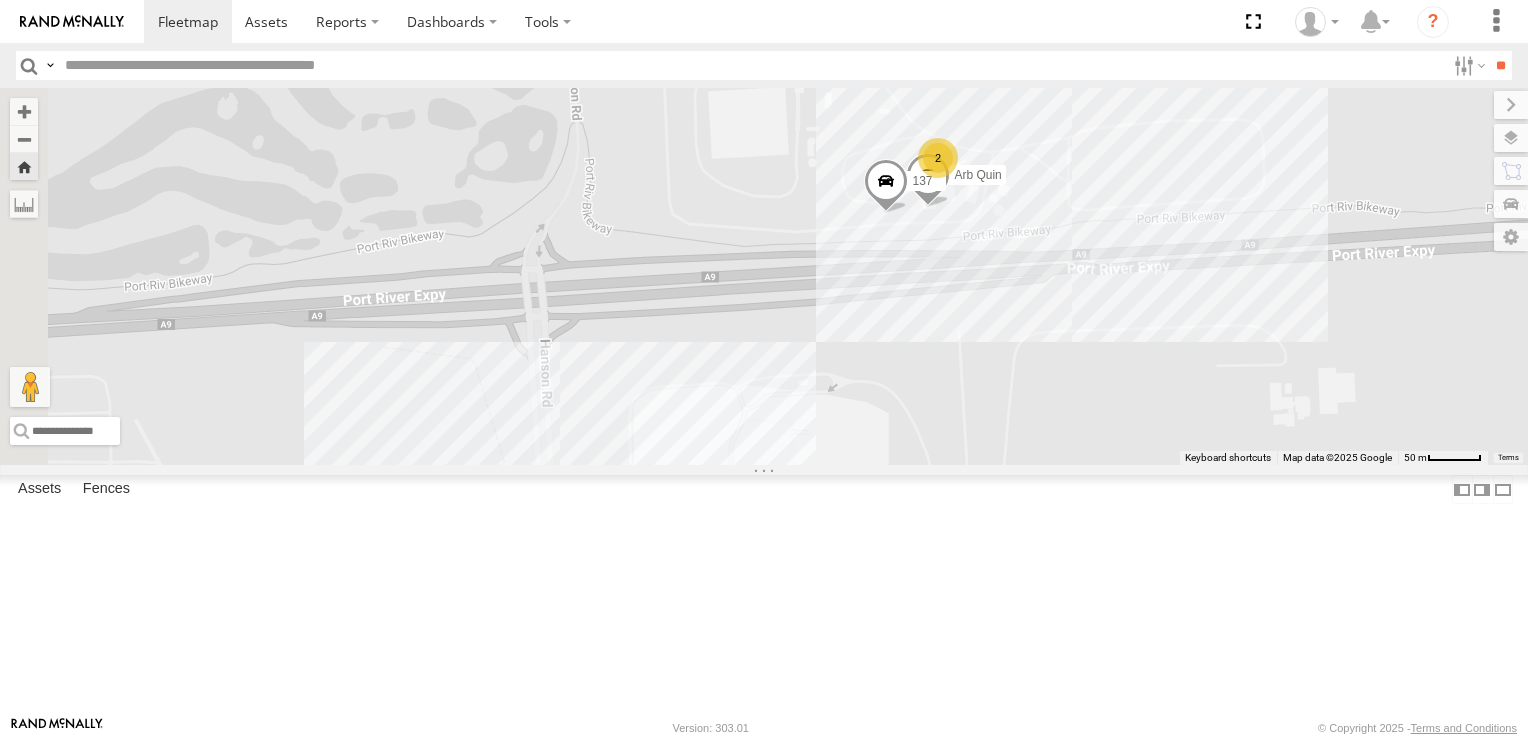drag, startPoint x: 1304, startPoint y: 503, endPoint x: 1252, endPoint y: 455, distance: 70.76723 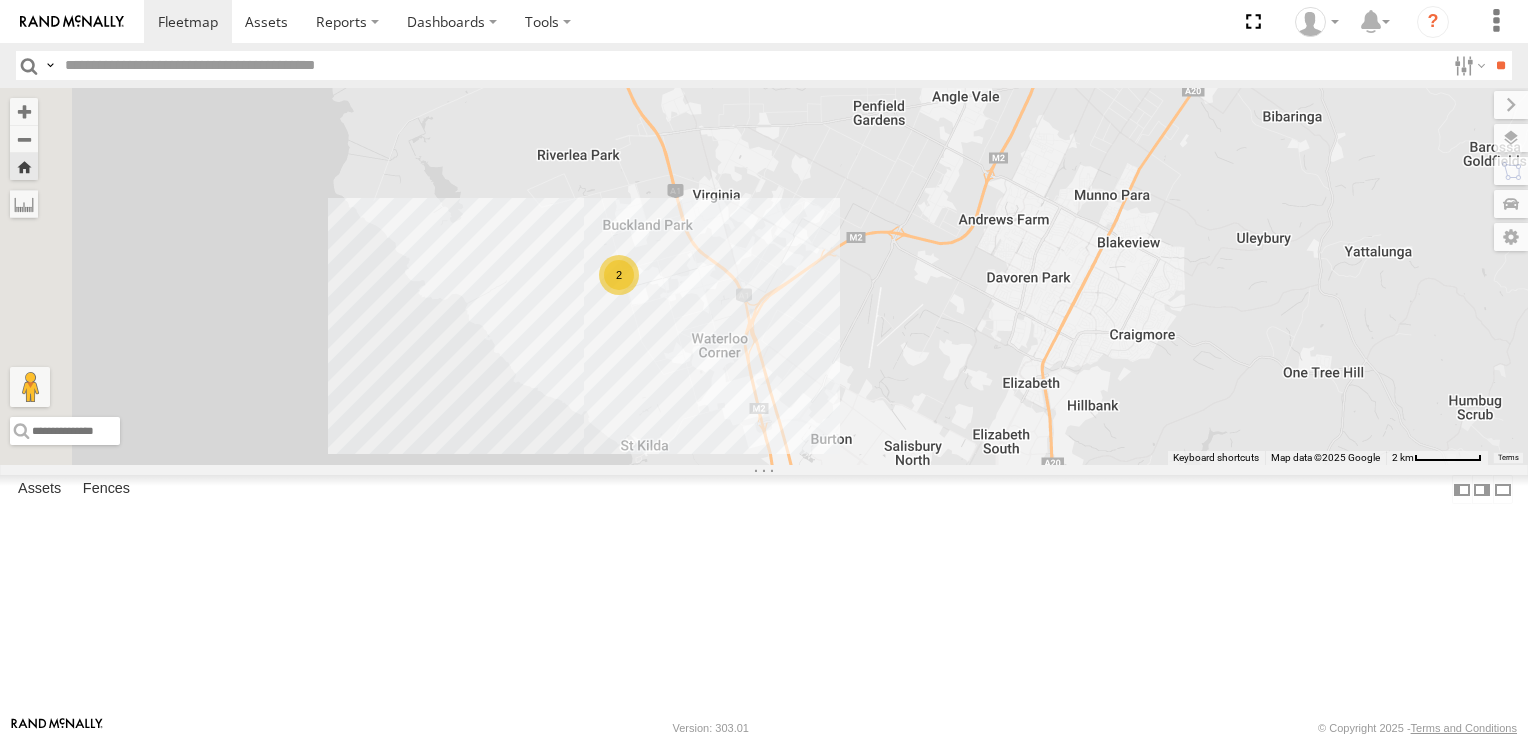 drag, startPoint x: 972, startPoint y: 347, endPoint x: 1356, endPoint y: 450, distance: 397.57388 